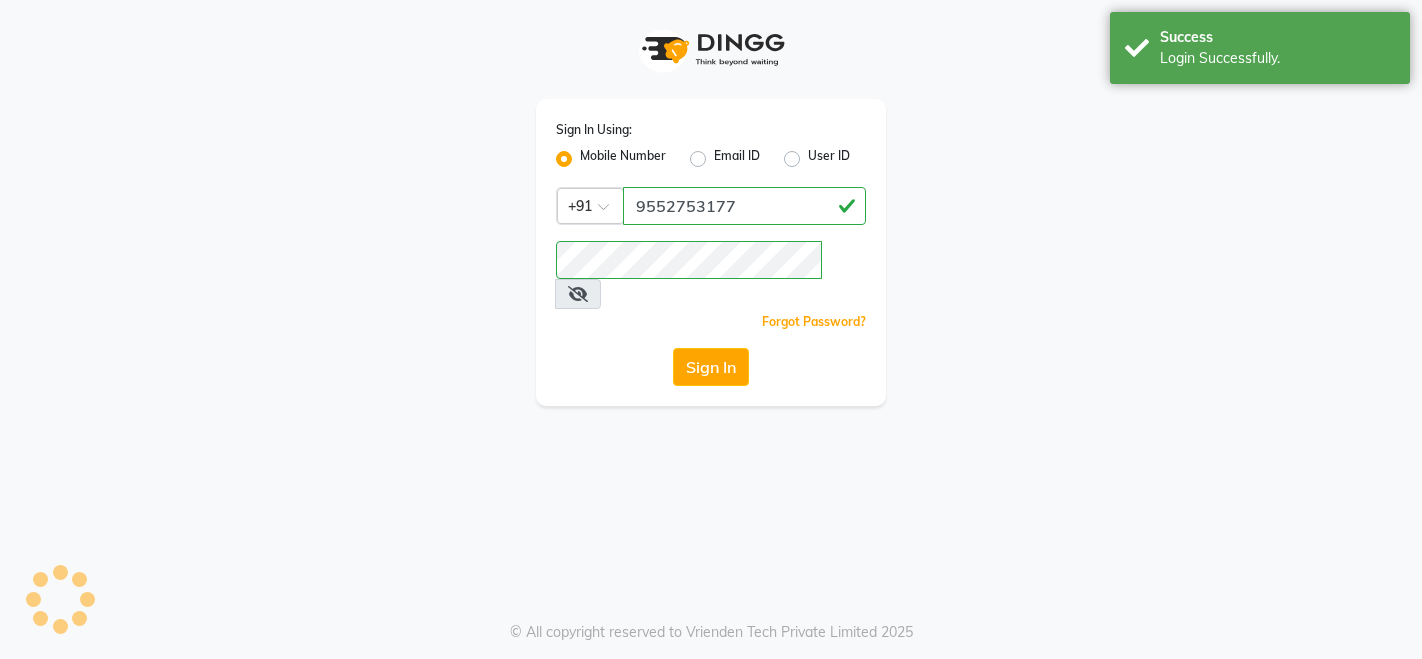 scroll, scrollTop: 0, scrollLeft: 0, axis: both 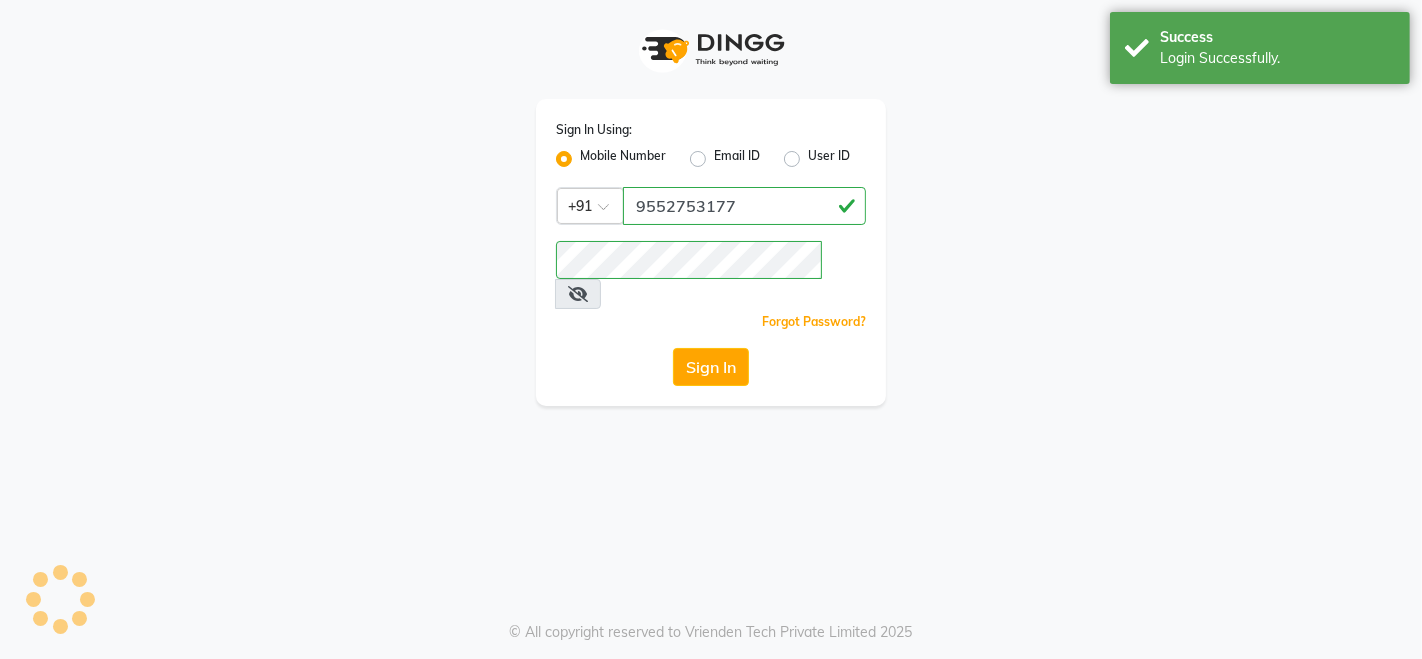 select on "7670" 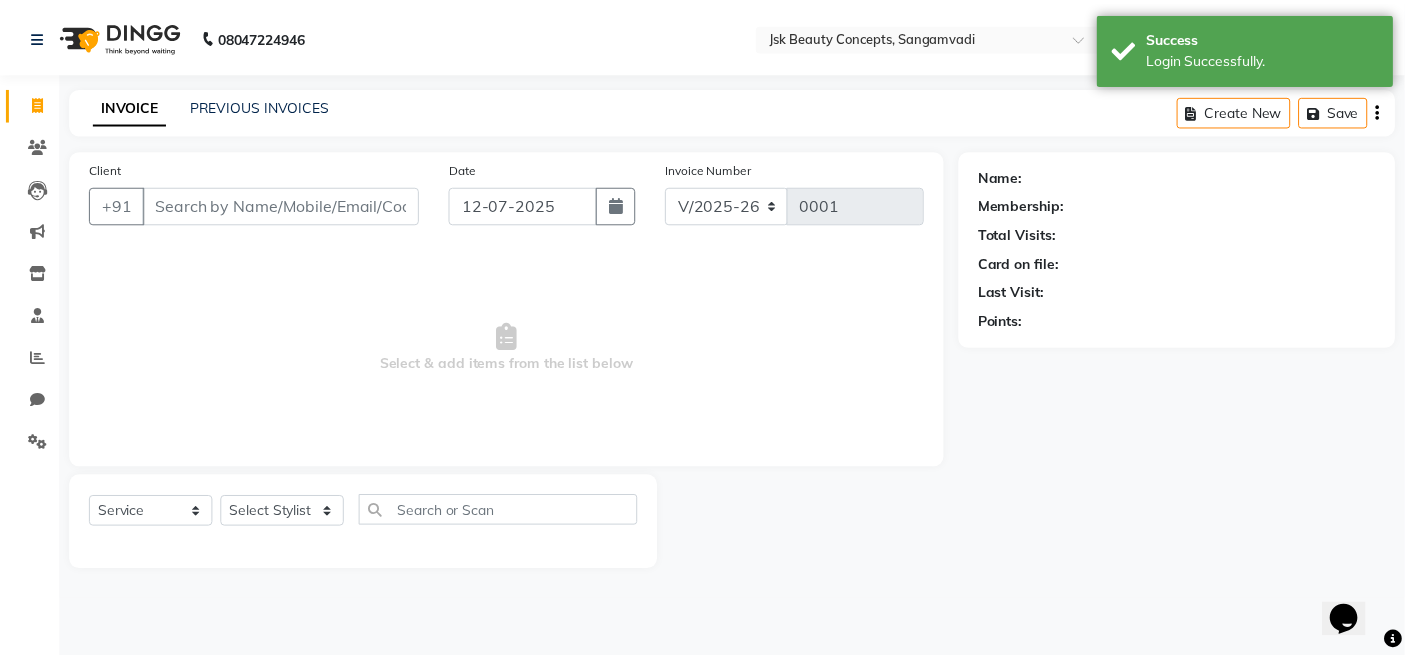 scroll, scrollTop: 0, scrollLeft: 0, axis: both 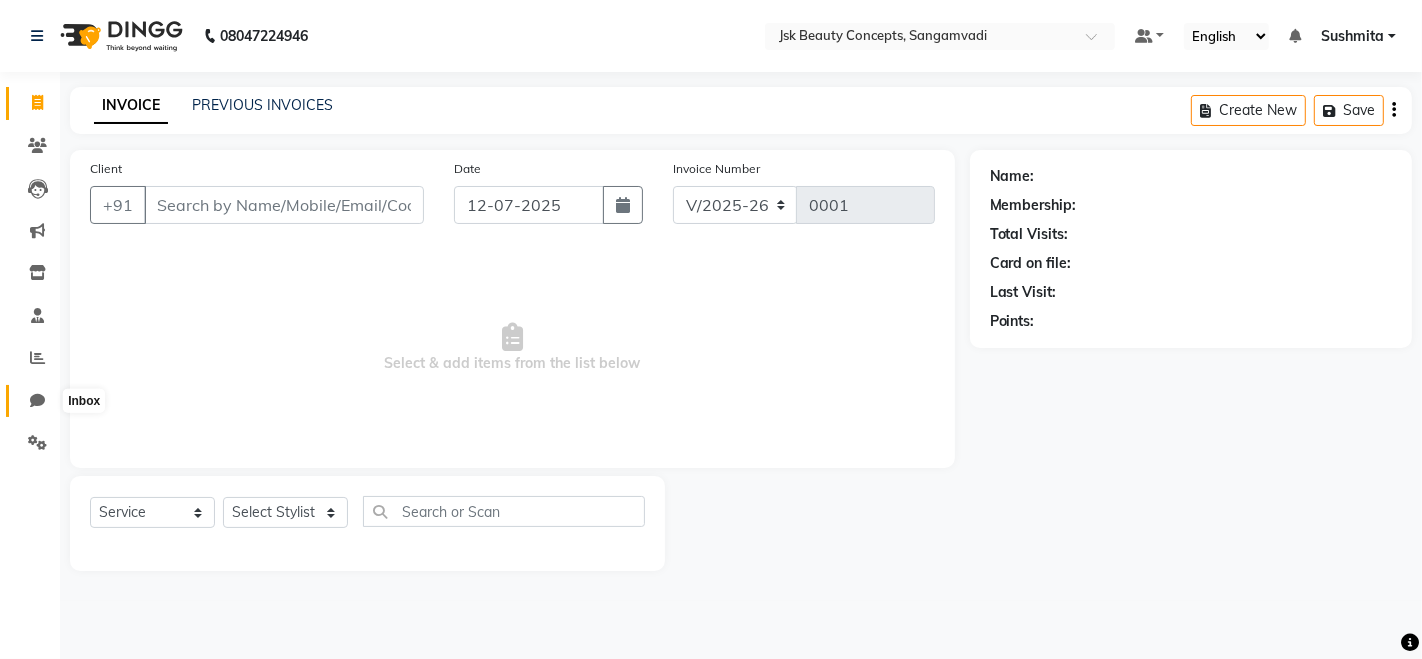 click 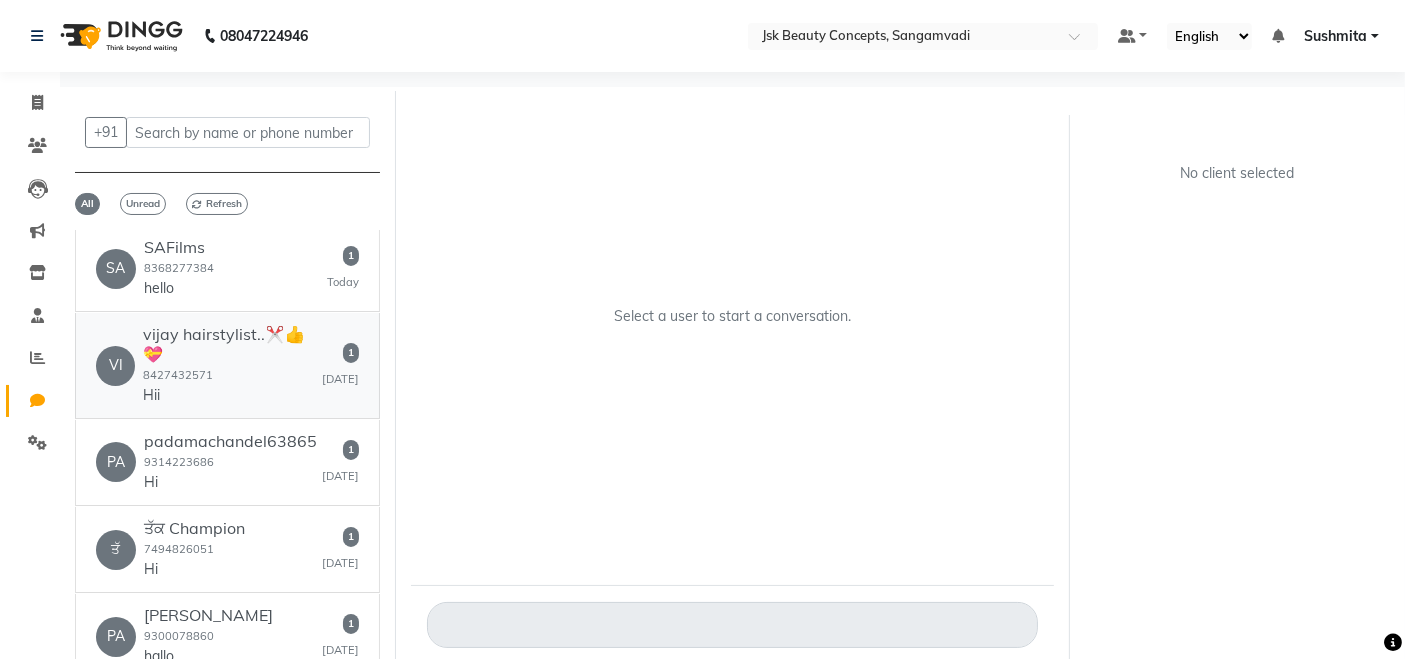 scroll, scrollTop: 0, scrollLeft: 0, axis: both 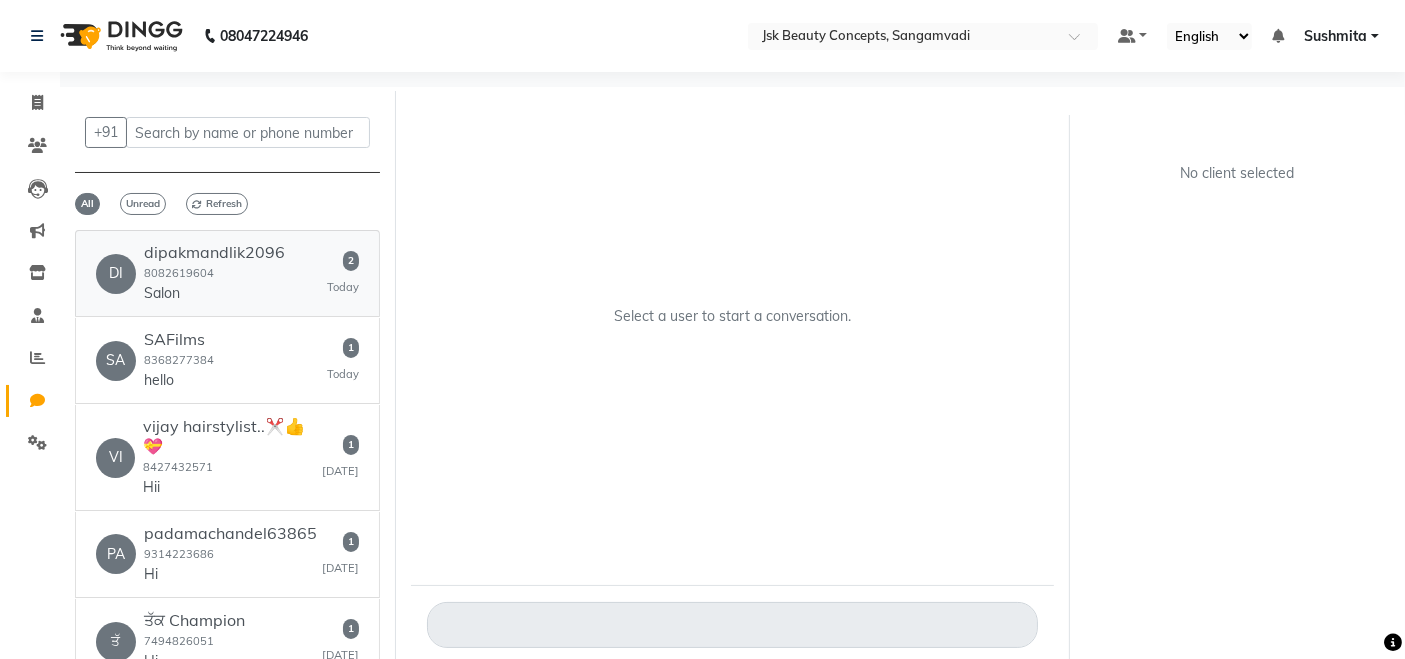 click on "8082619604" 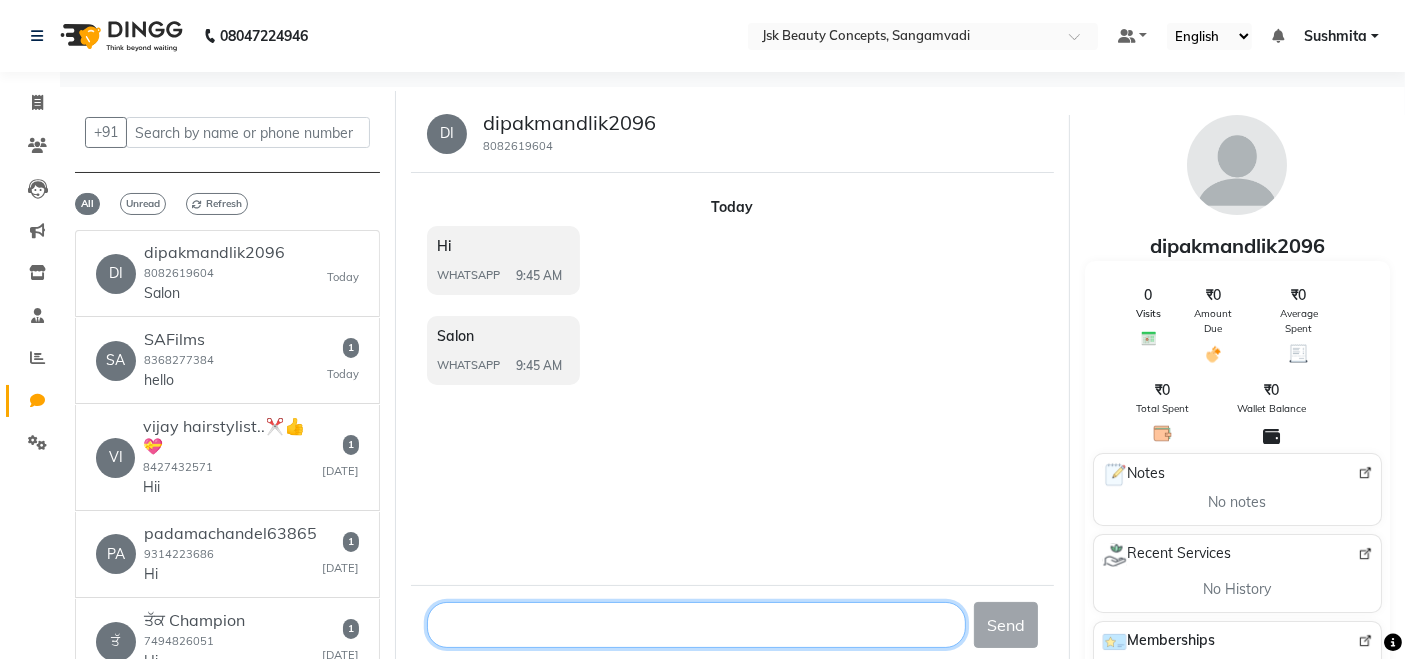 click 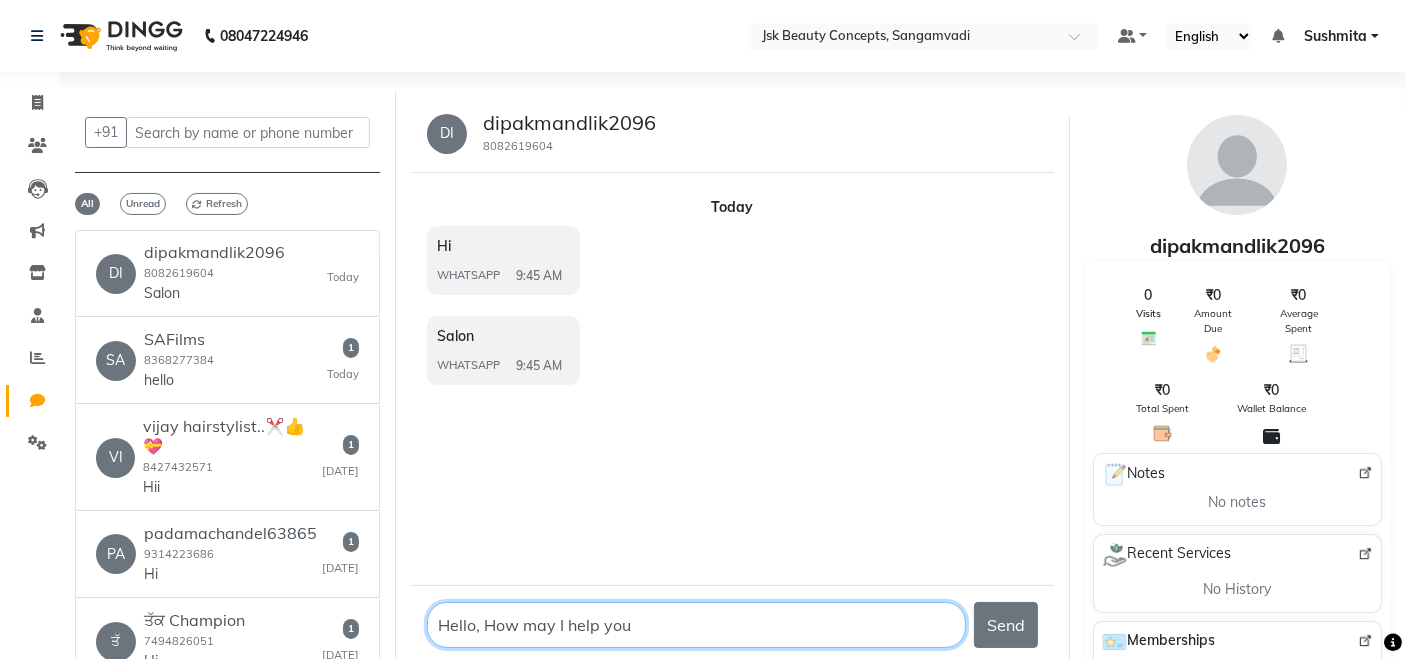 type on "Hello, How may I help you?" 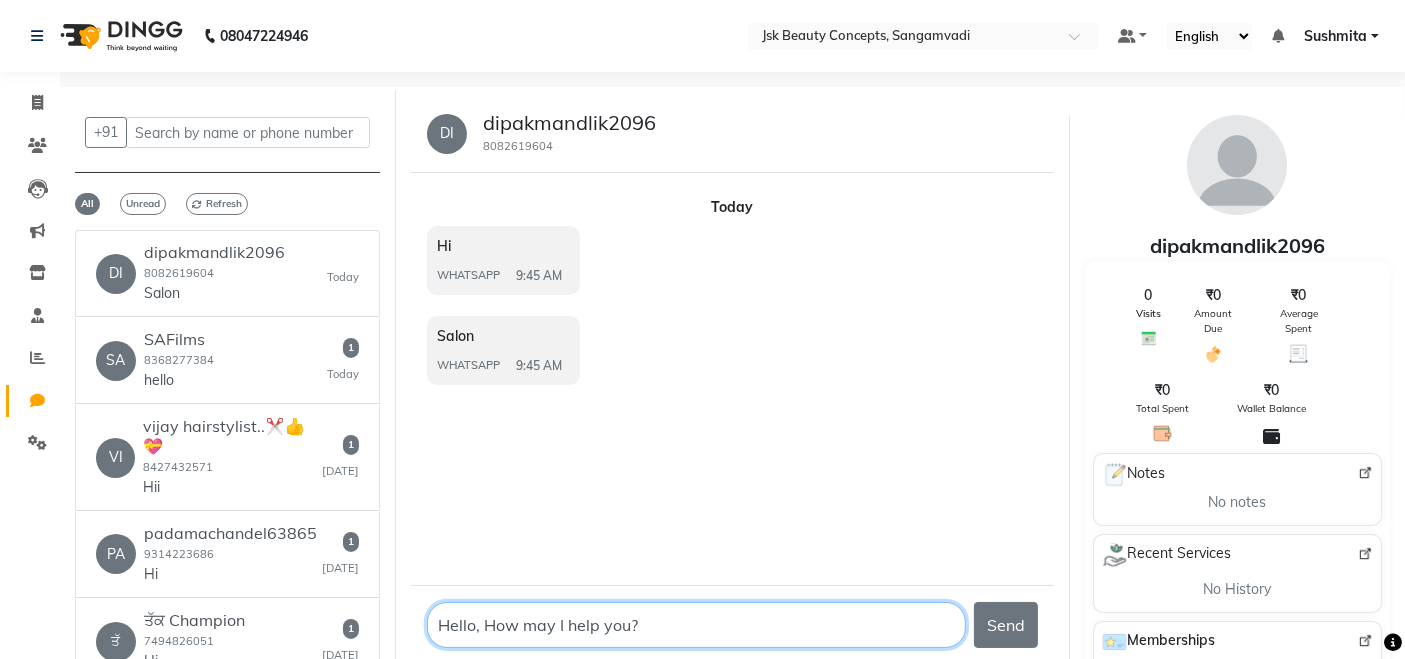 drag, startPoint x: 665, startPoint y: 624, endPoint x: 436, endPoint y: 630, distance: 229.07858 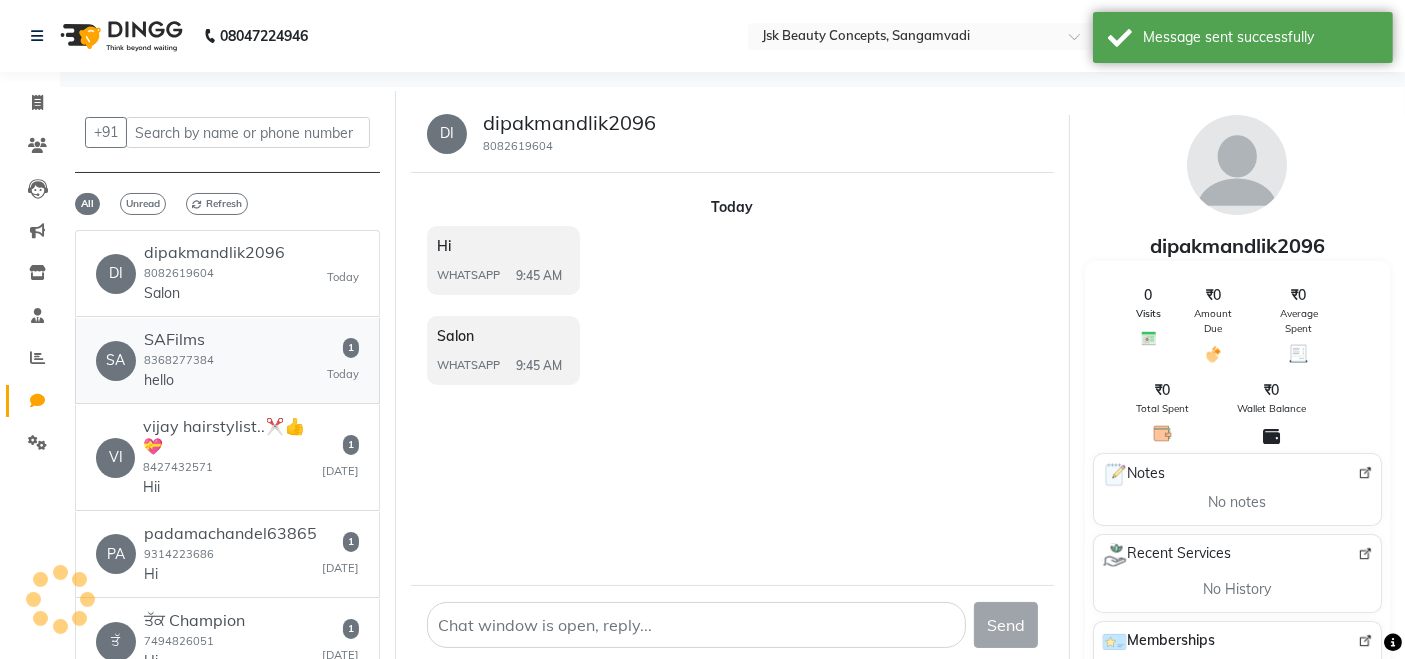 click on "8368277384" 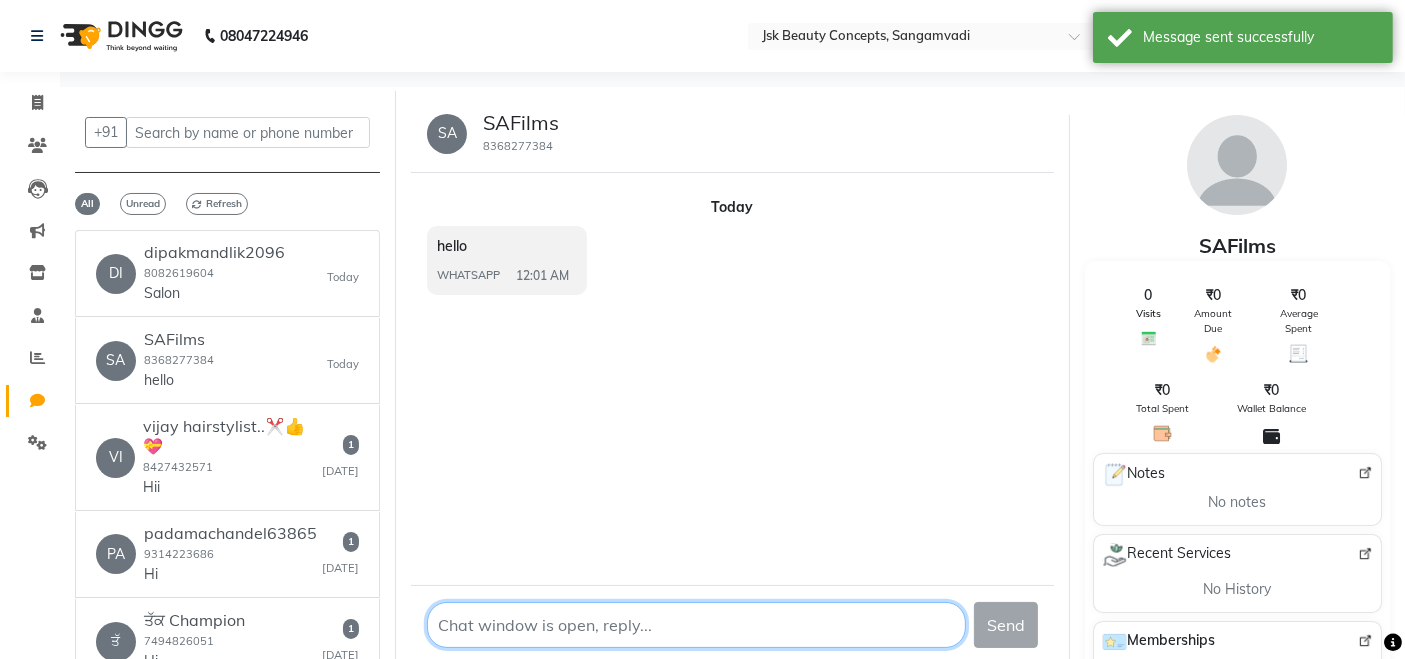 click 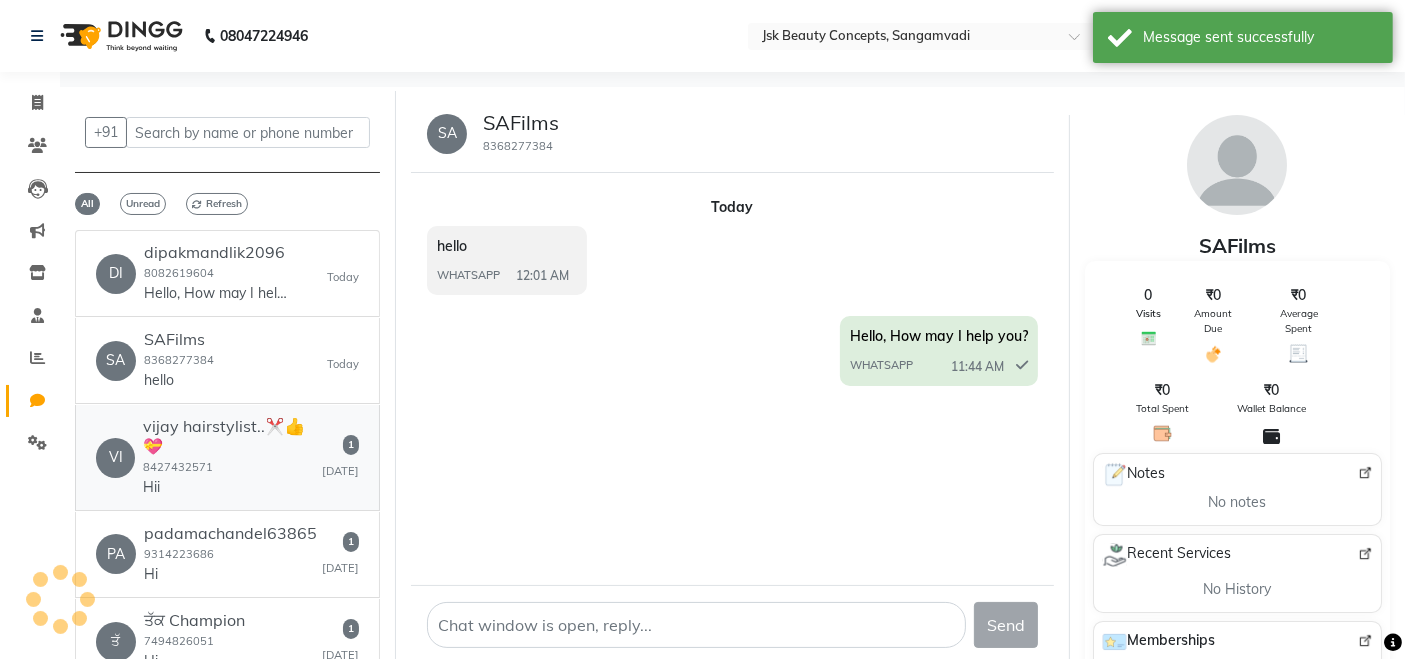 click on "VI   vijay hairstylist..✂️👍💝  8427432571  Hii   1   [DATE]" 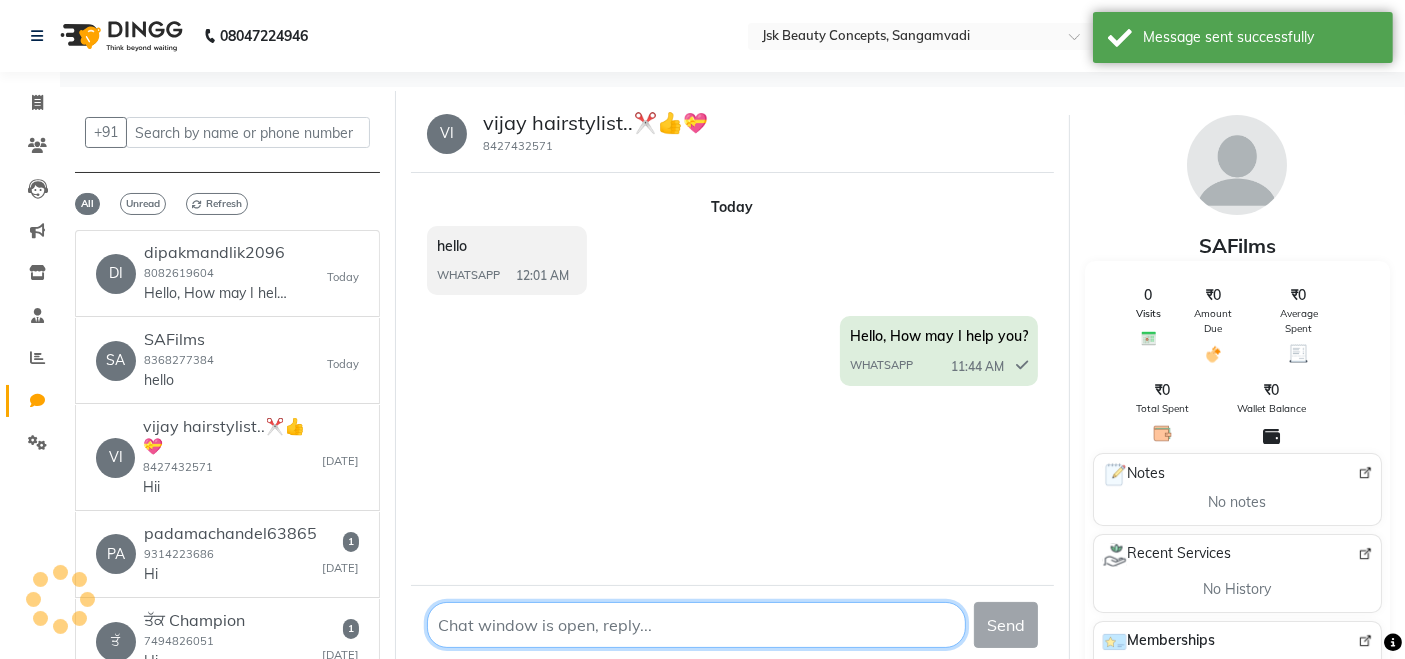 click 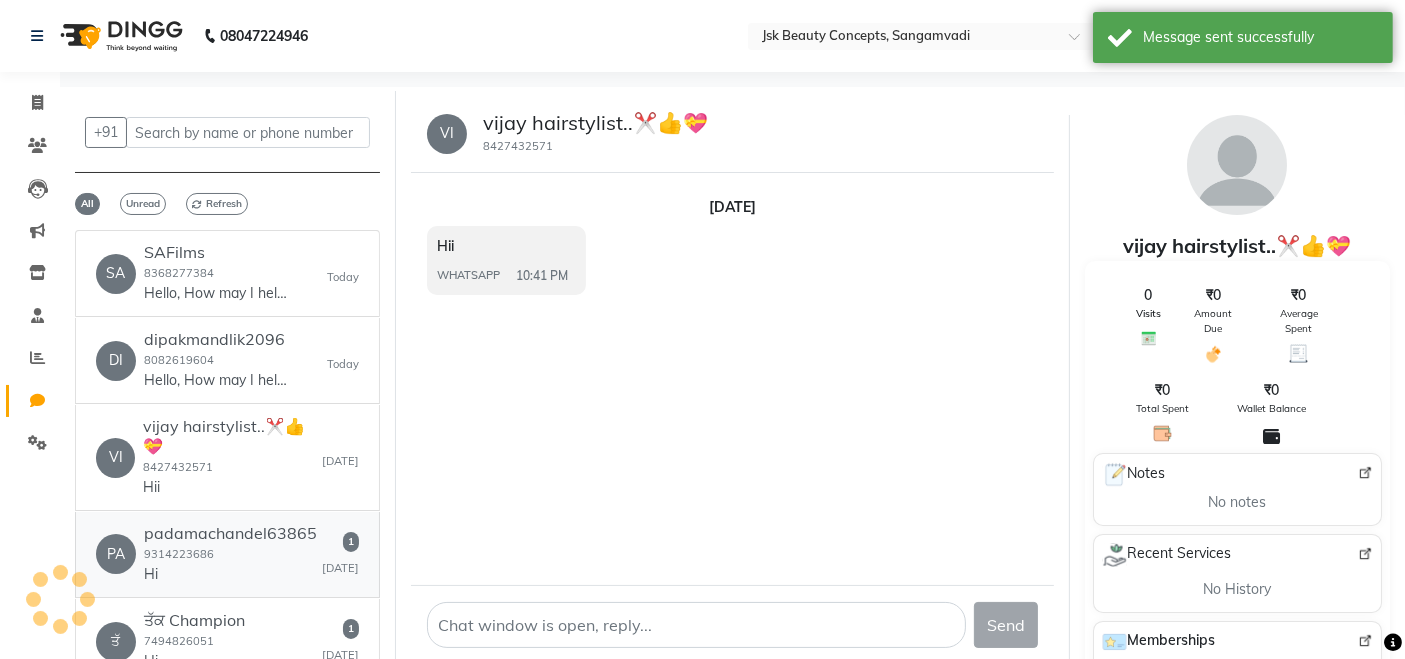 click on "Hi" 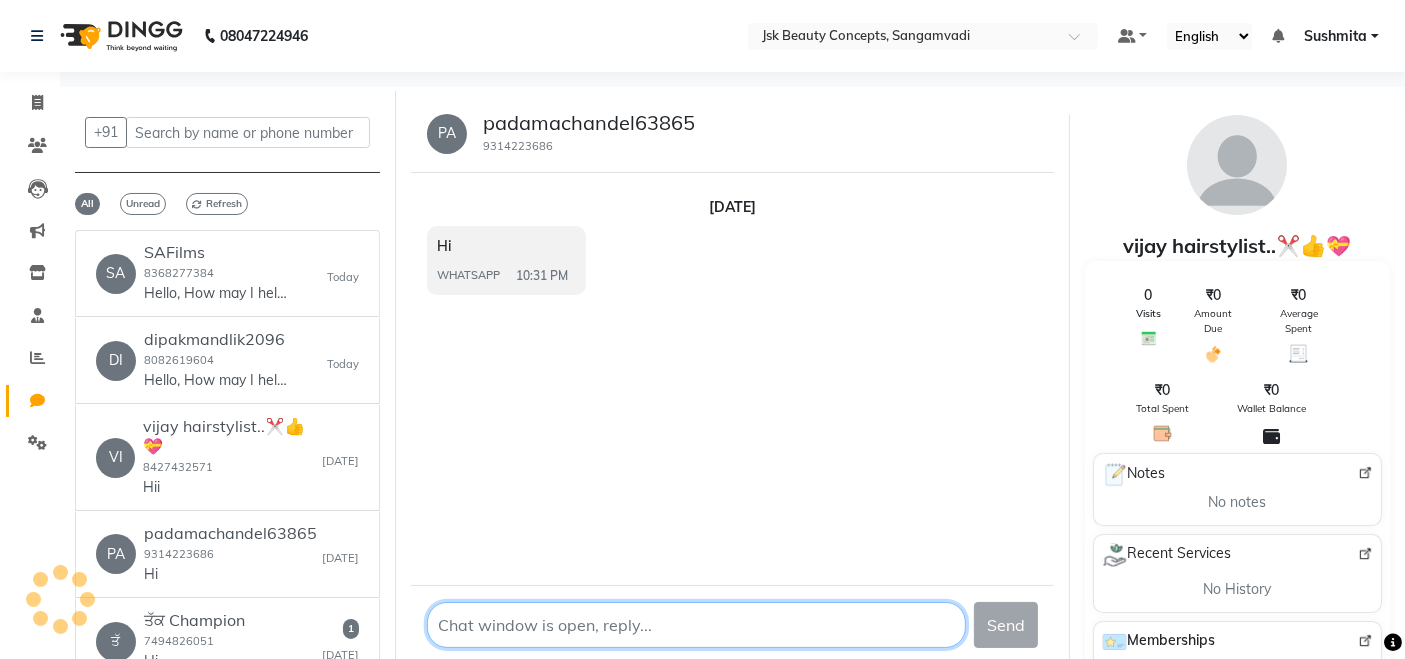 click 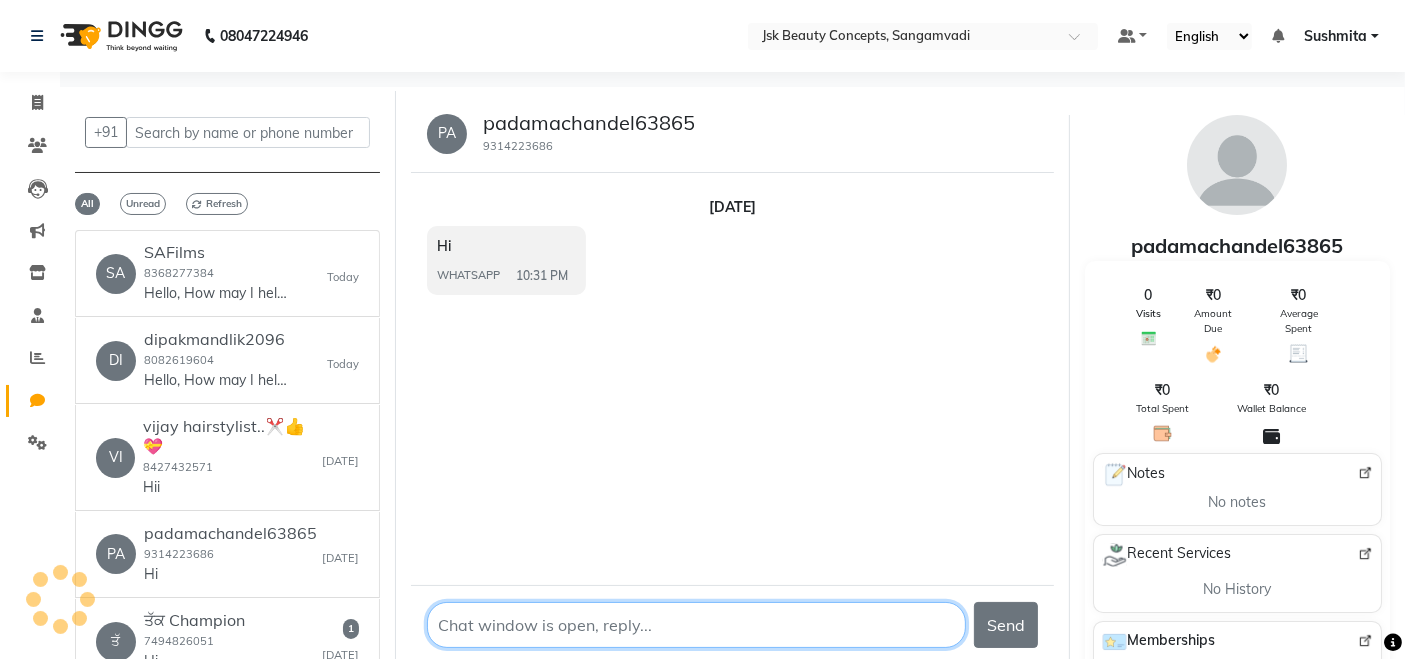 type on "Hello, How may I help you?" 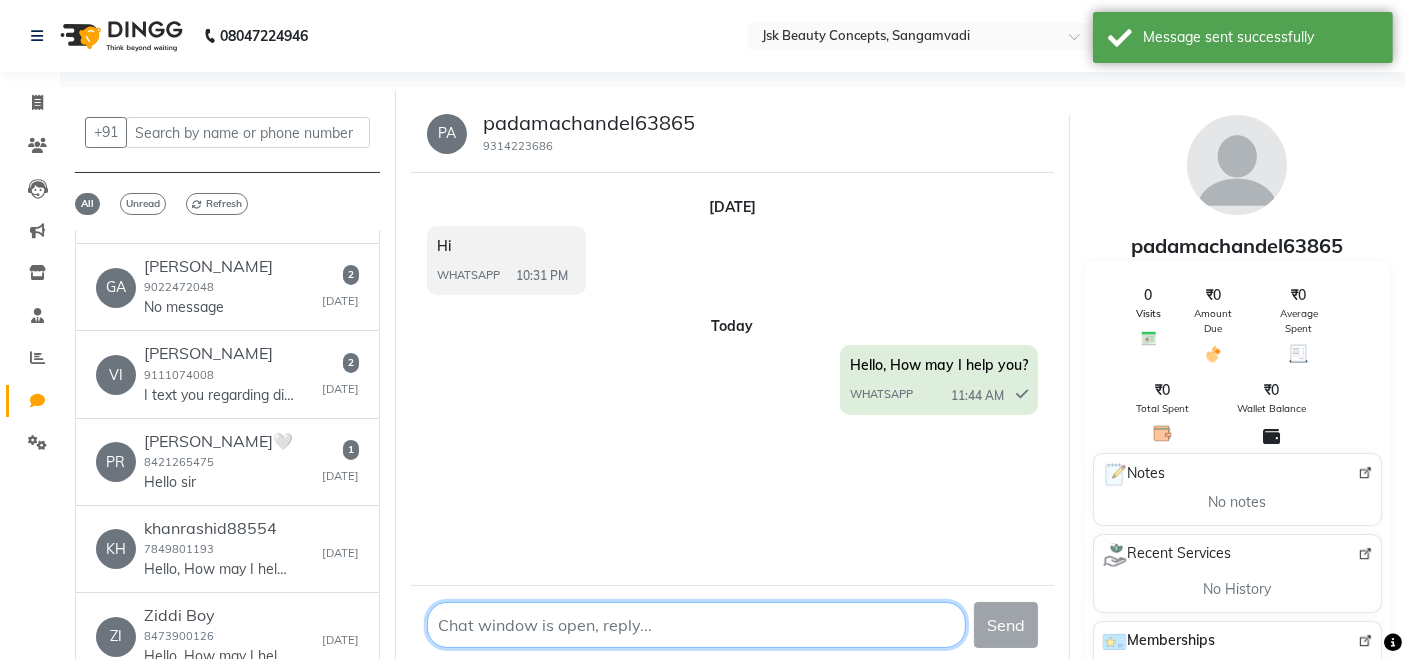 scroll, scrollTop: 959, scrollLeft: 0, axis: vertical 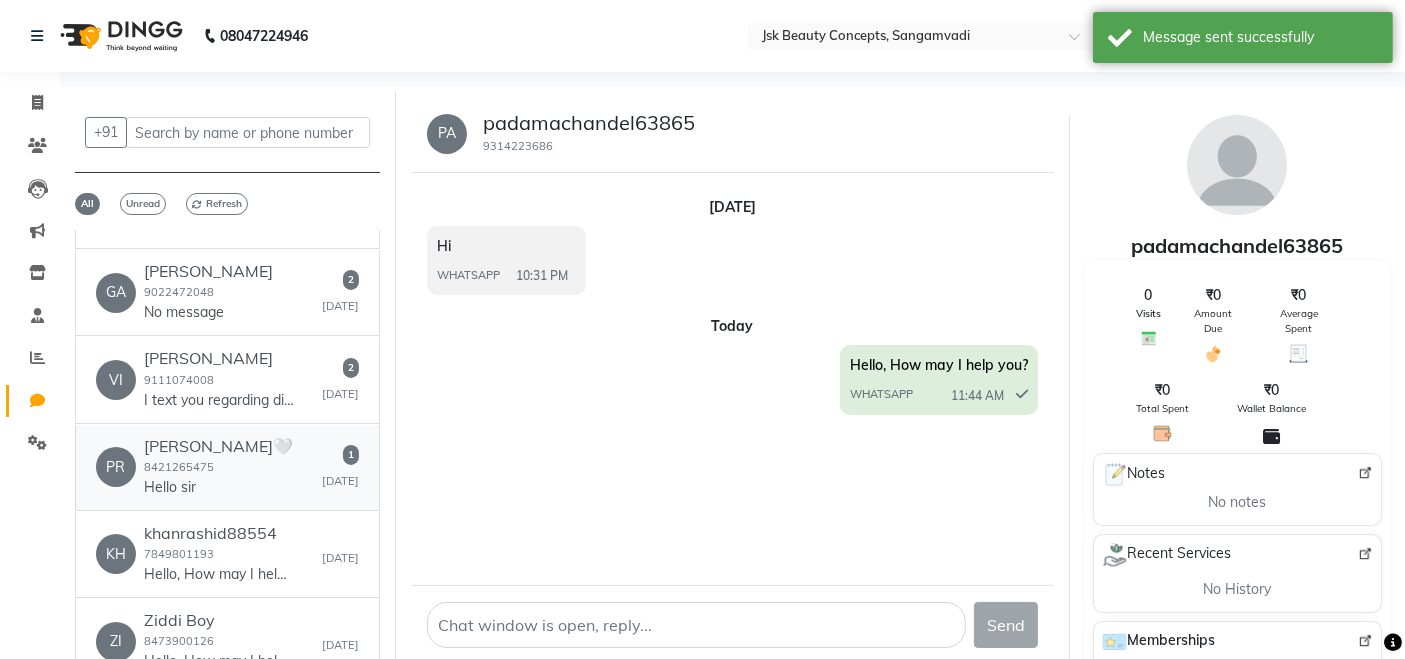 click on "PR   [PERSON_NAME]🤍  8421265475  Hello sir   1   [DATE]" 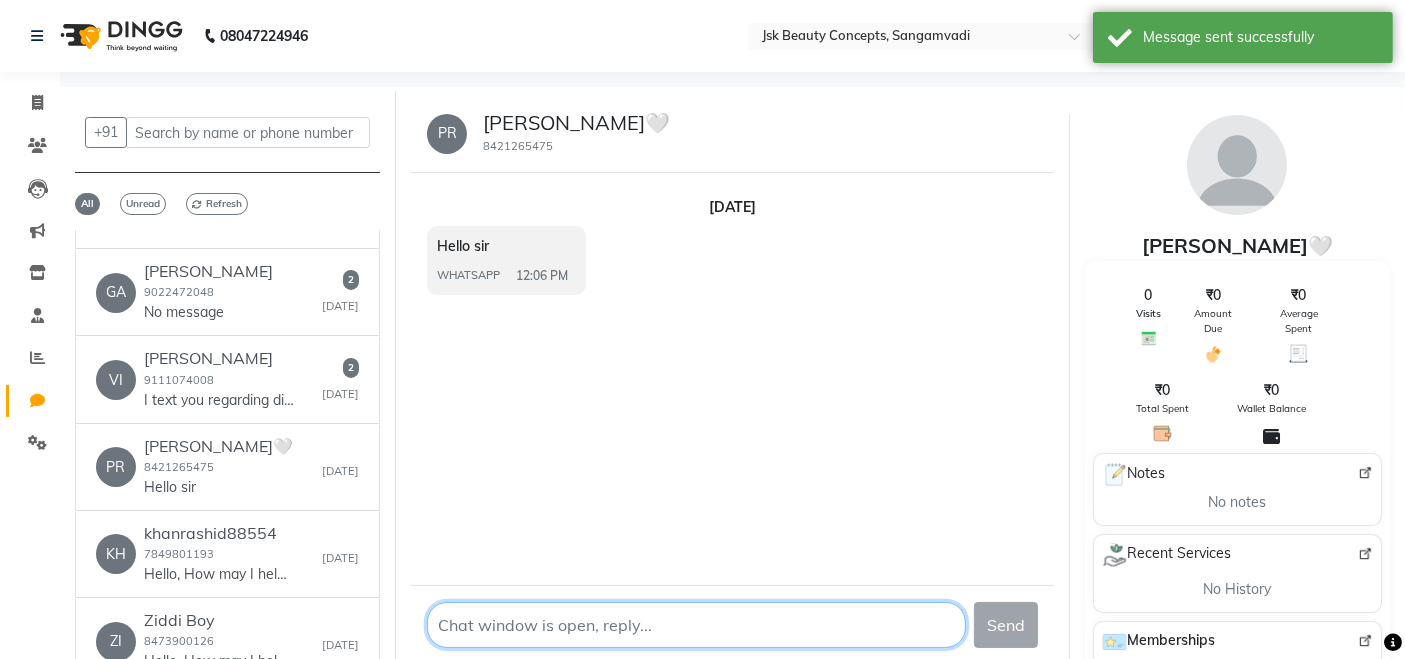 click 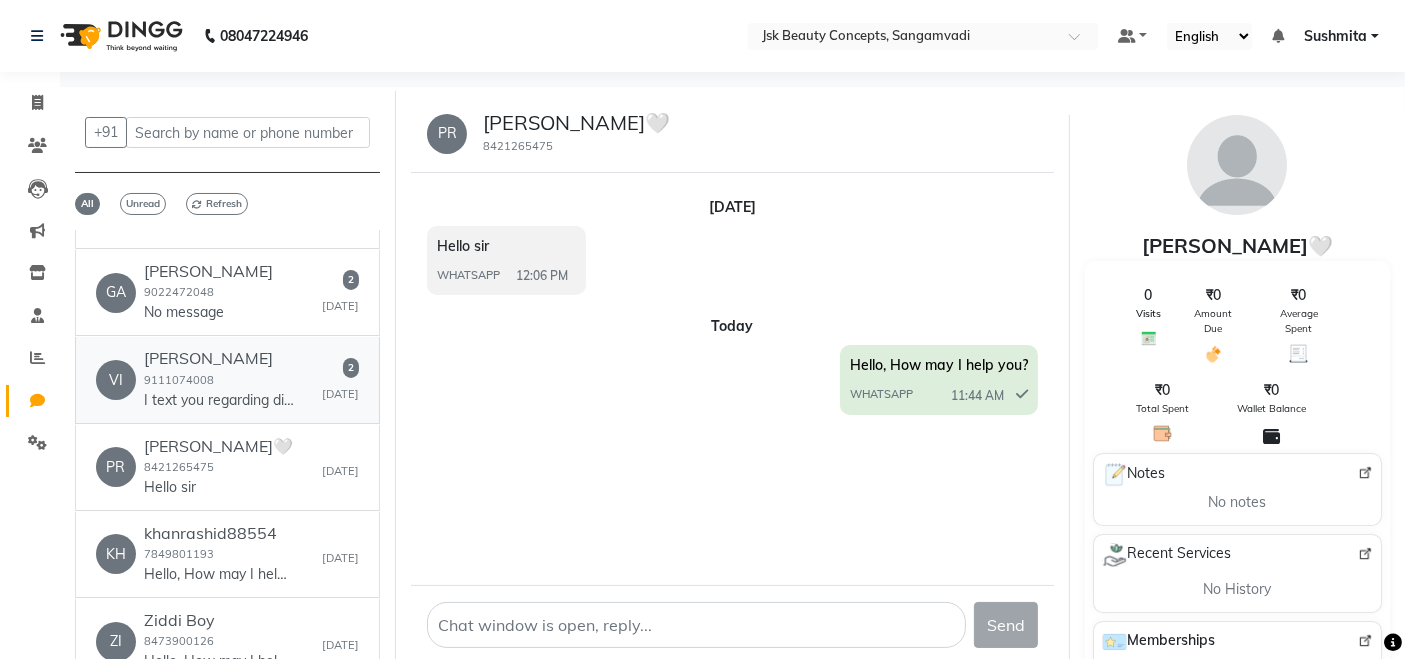 click on "[PERSON_NAME]" 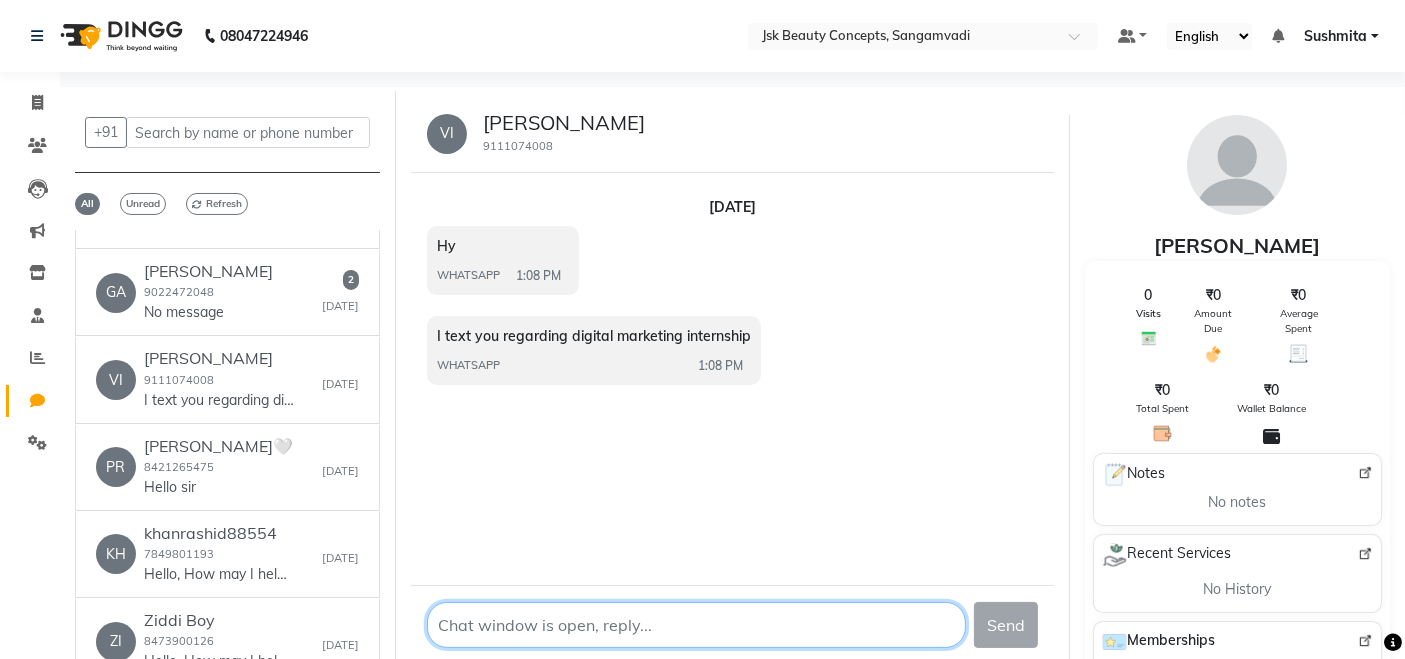 click 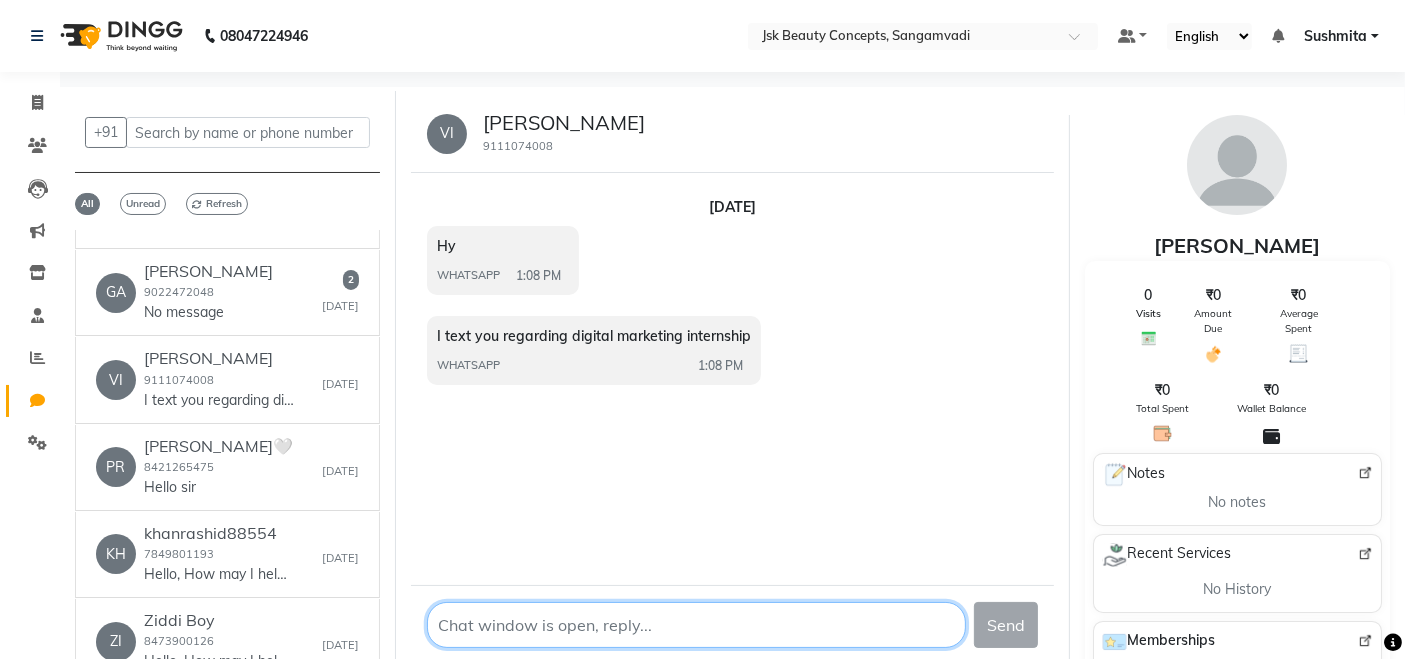 paste on "Hello, How may I help you?" 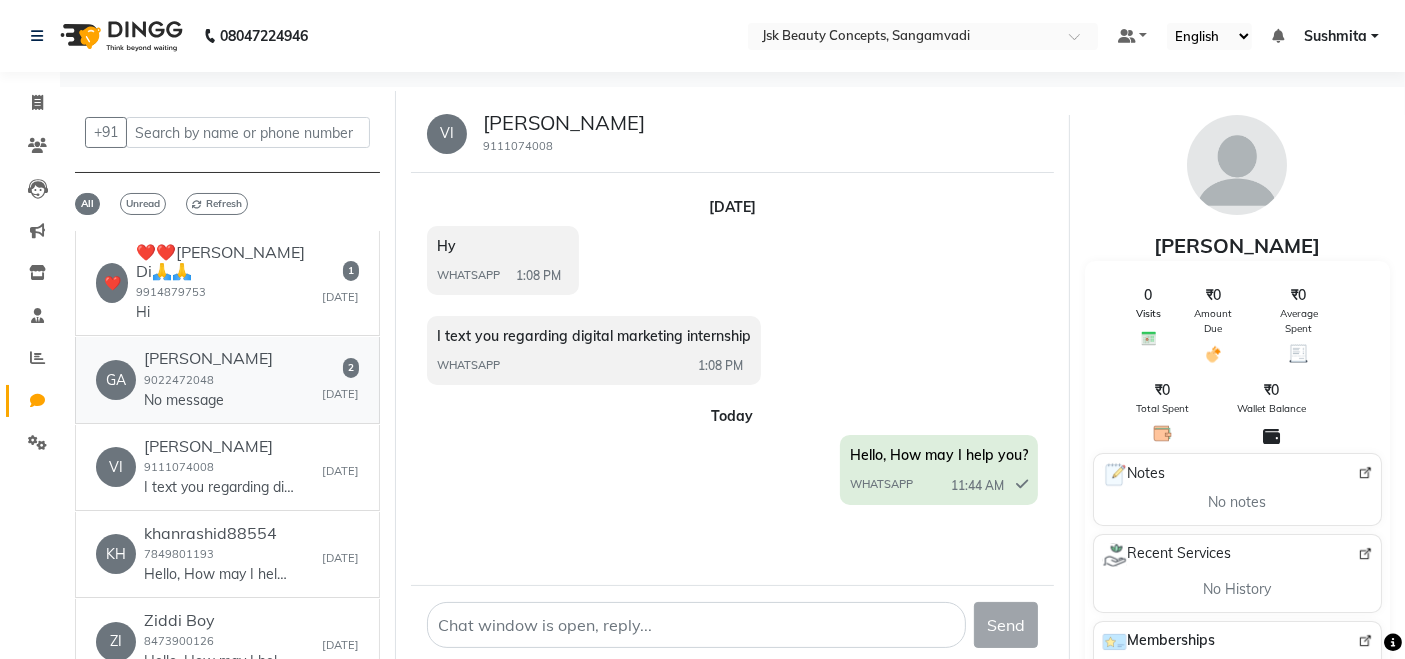 click on "No message" 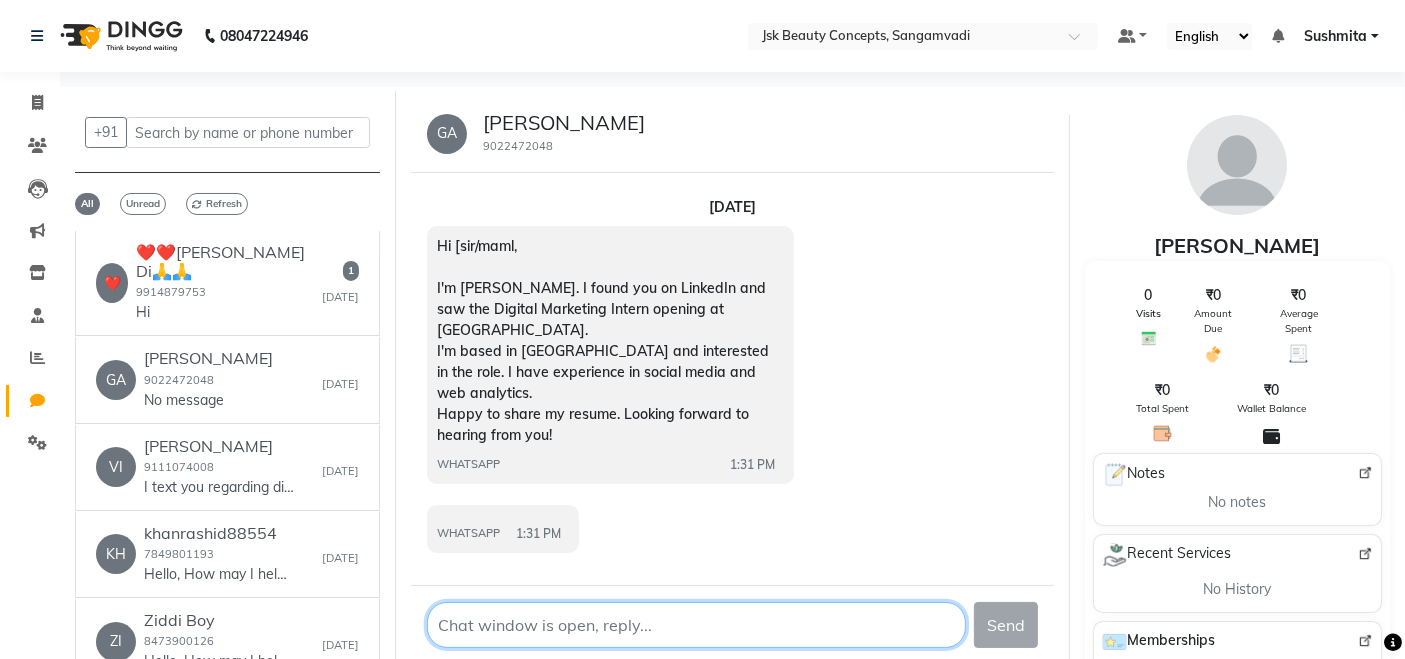 click 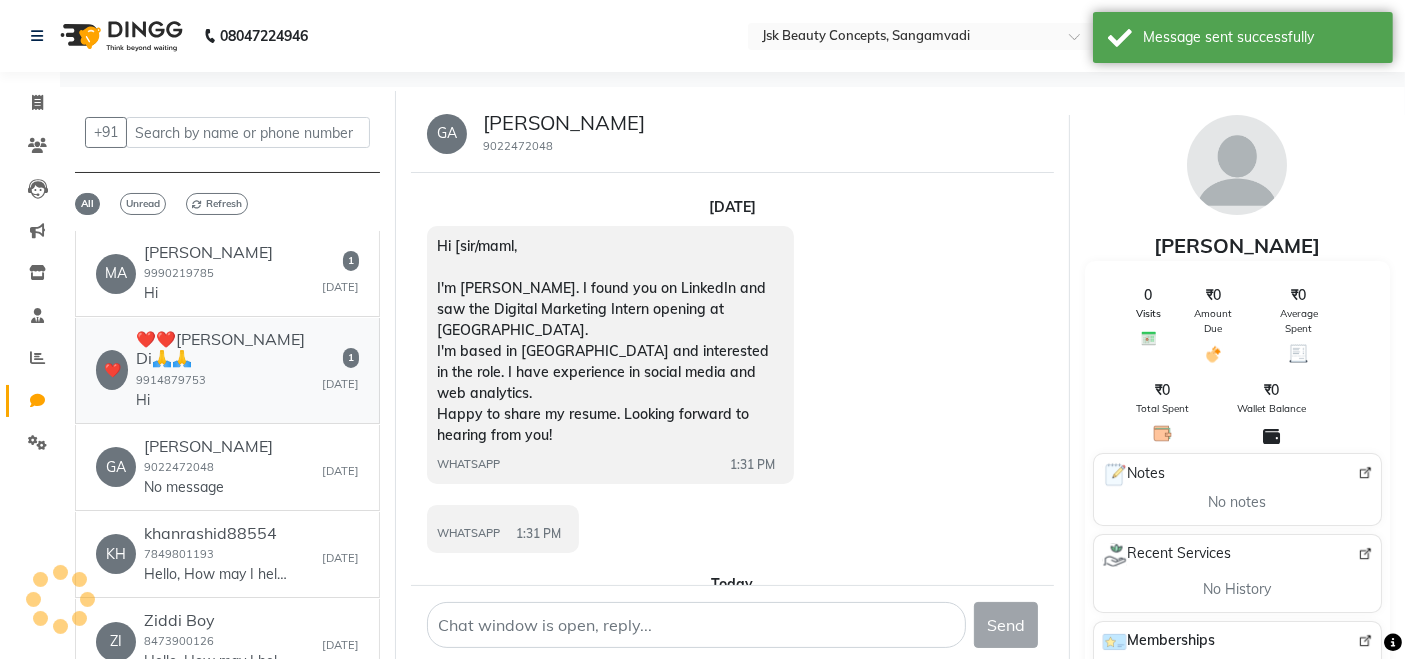click on "9914879753" 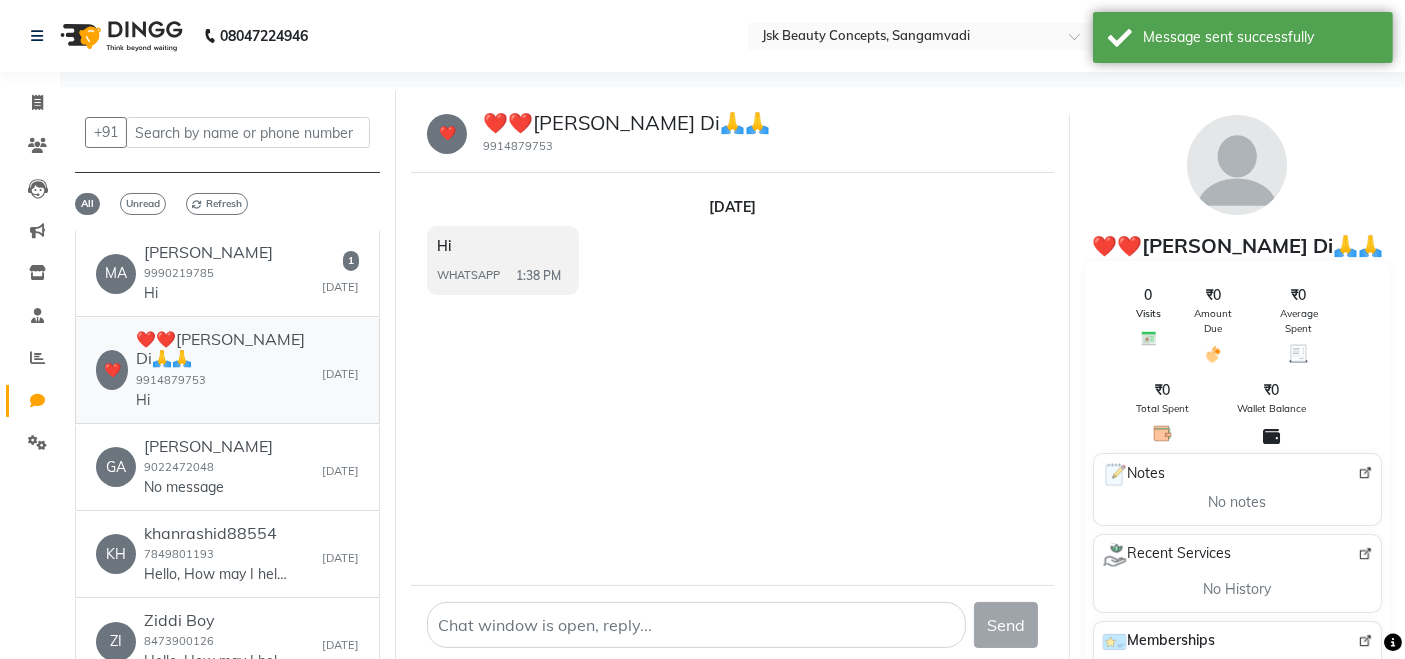 scroll, scrollTop: 0, scrollLeft: 0, axis: both 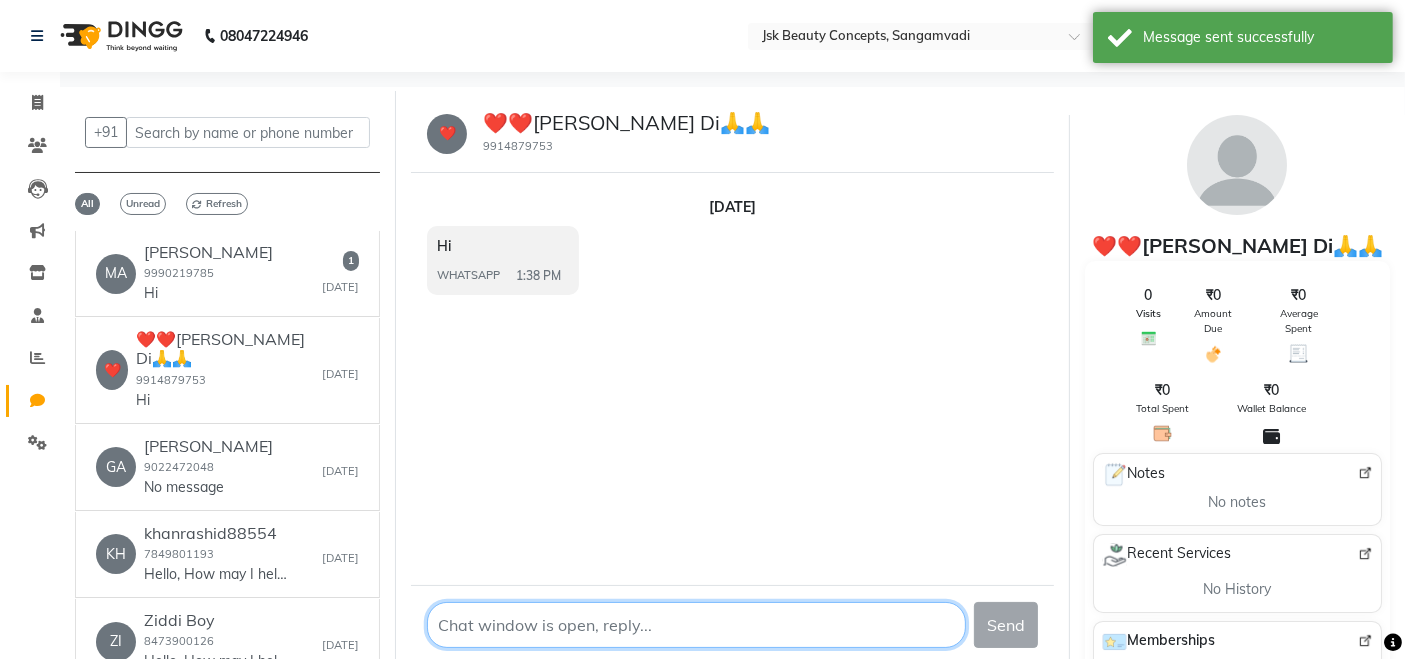 click 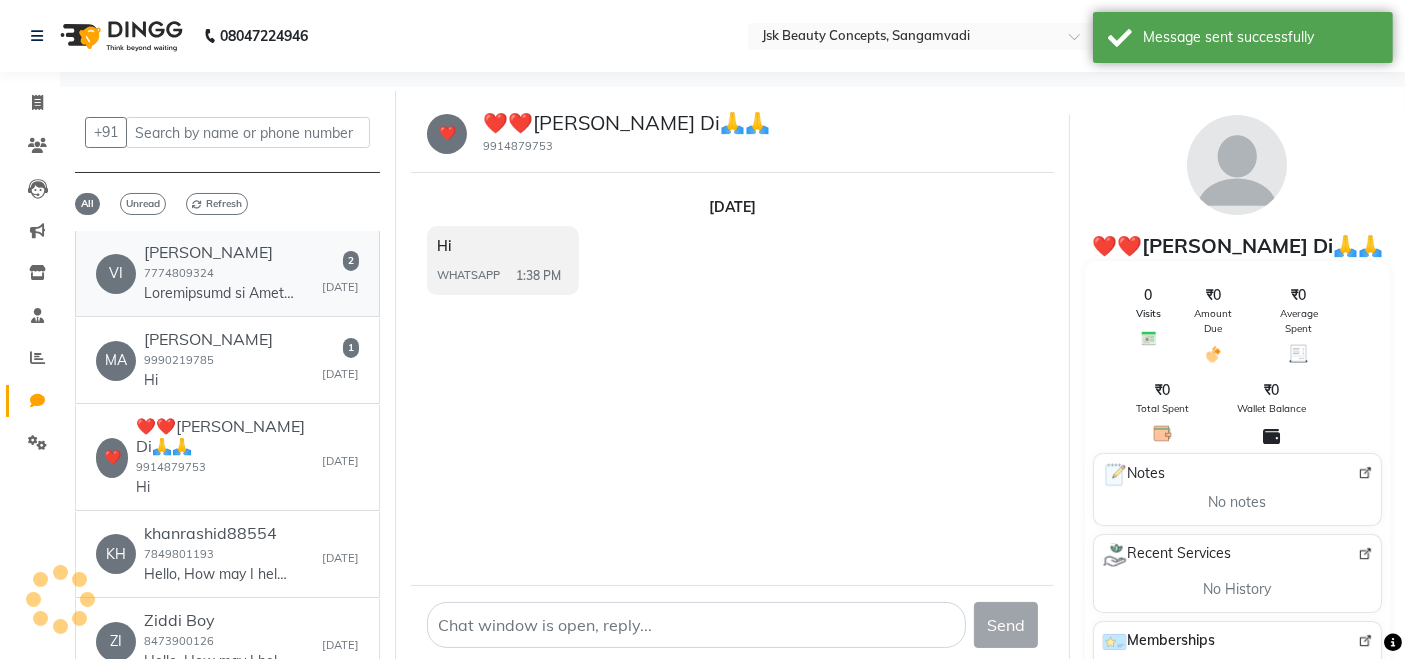 click on "VI   [PERSON_NAME] Durlekar  7774809324  2   [DATE]" 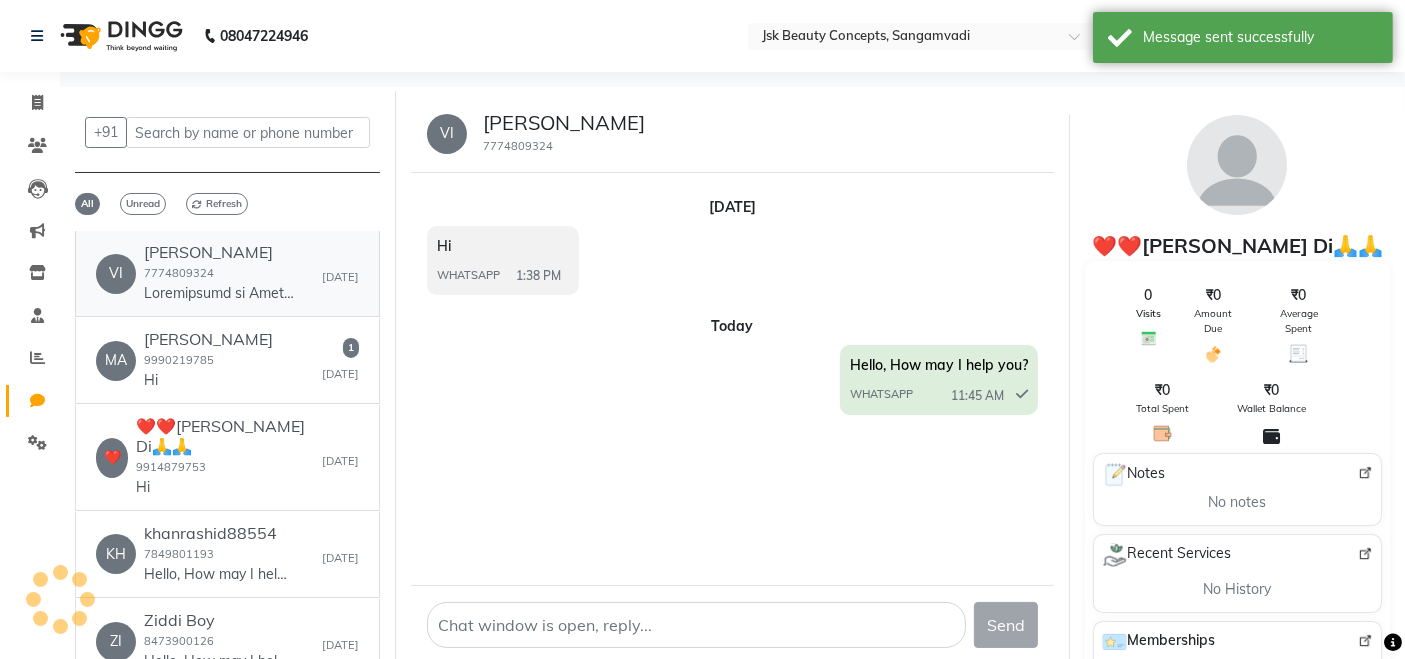 click on "[PERSON_NAME]" 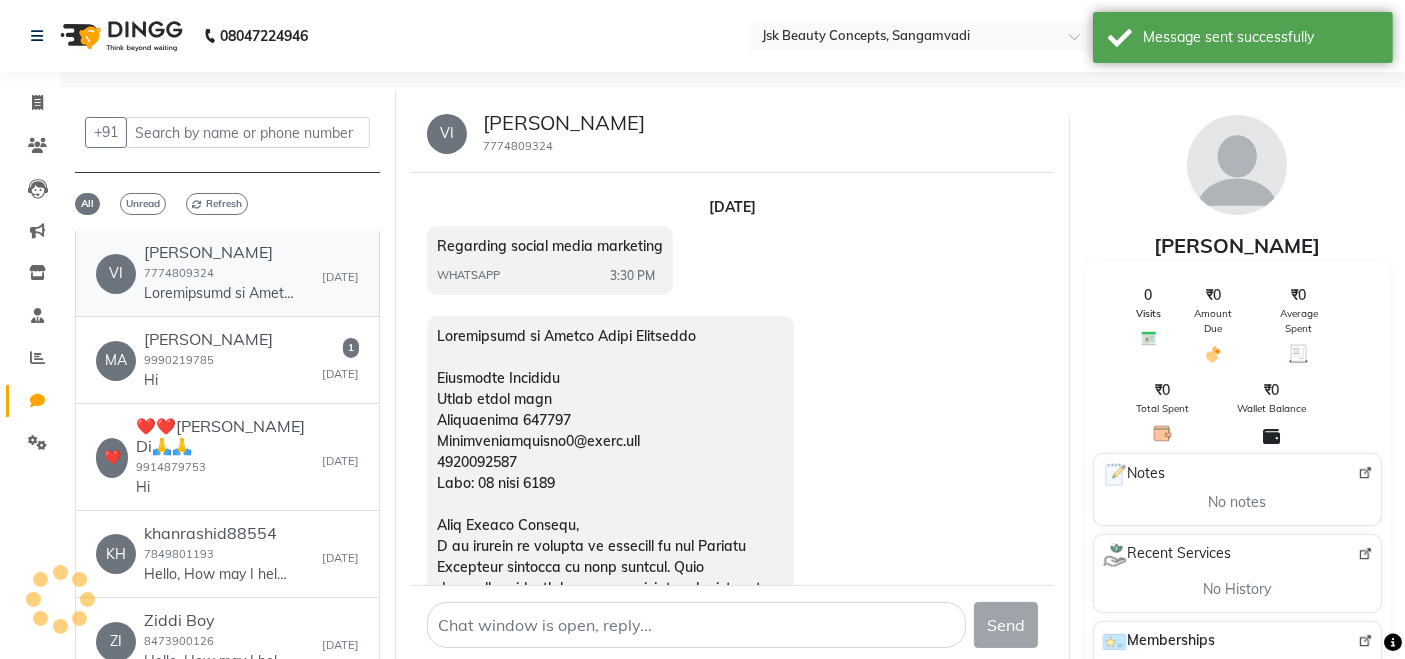scroll, scrollTop: 591, scrollLeft: 0, axis: vertical 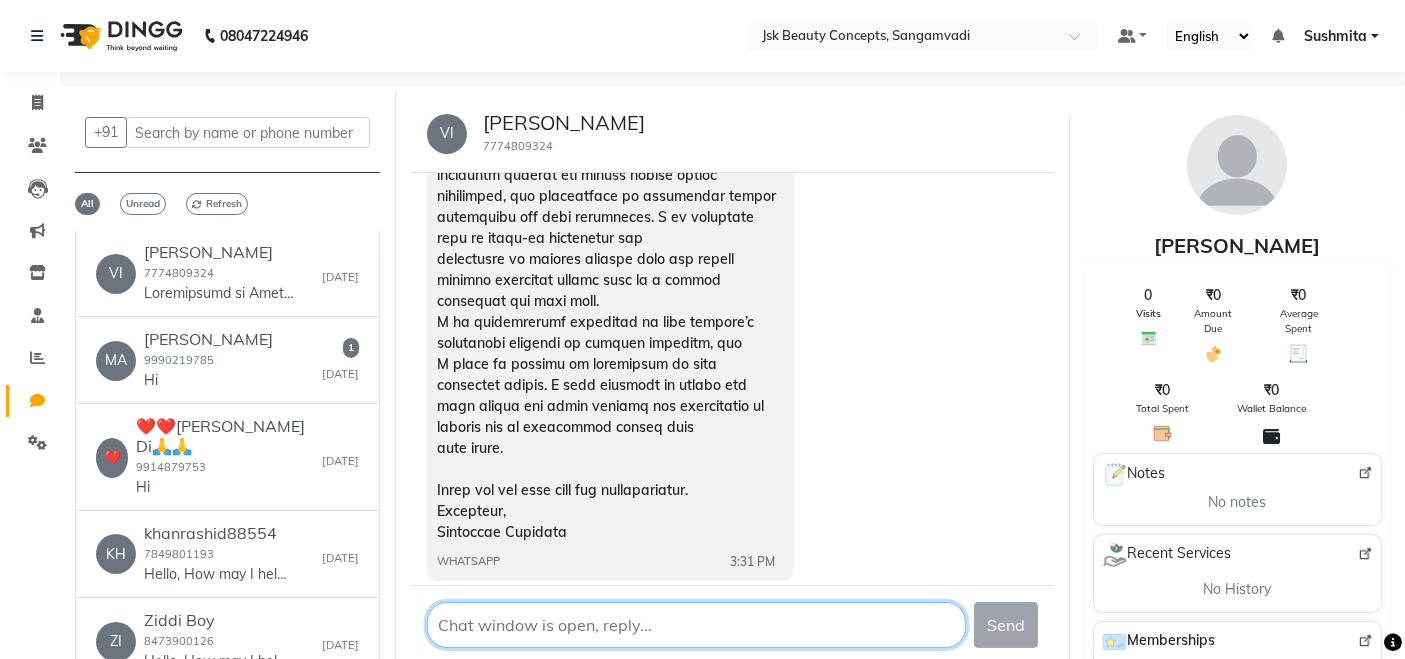 click 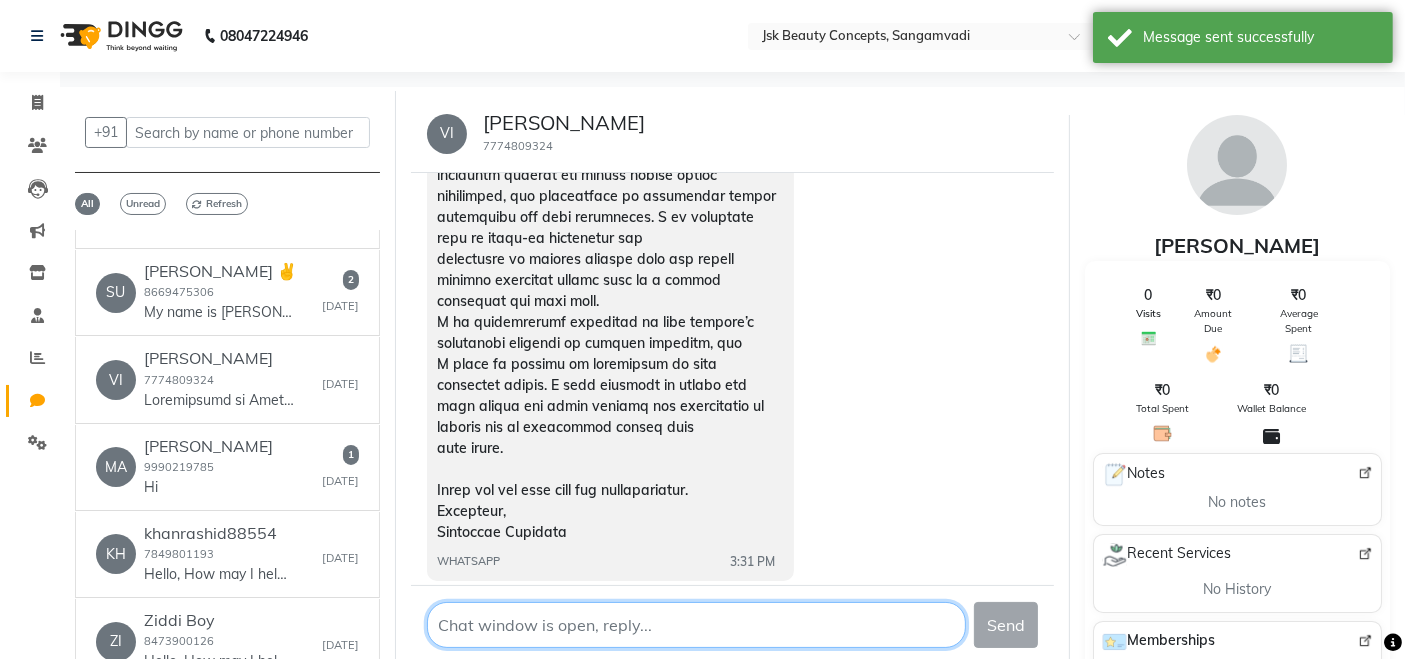 scroll, scrollTop: 680, scrollLeft: 0, axis: vertical 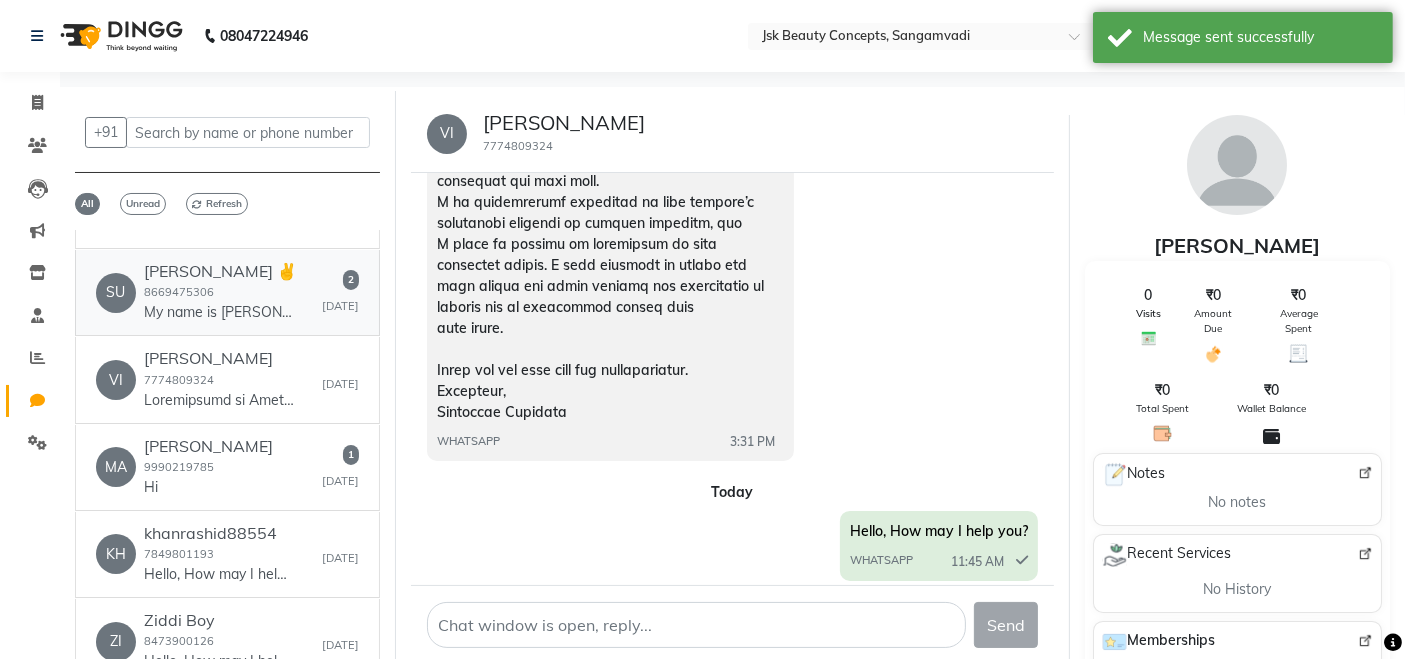 click on "[PERSON_NAME] ✌️  8669475306  My name is [PERSON_NAME], and I am reaching out to inquire about any current openings for the position of Digital Marketing Executive (Fresher/intern) within your organization.
Previously, I worked with XDBS and Rayb2b  a company specializing in the B2B domain. After completing my graduation, I am now eager to start my career in the digital marketing field. I have a basic understanding of digital advertising and Google Ad Manager (GAM), and I am highly motivated to further develop my skills and grow in this domain.
I have attached my resume for your reference. I would be grateful for the opportunity to discuss how I can contribute to your team. Please let me know if there are any suitable openings available.
Looking forward to hearing from you.
Thank you for your time and consideration." 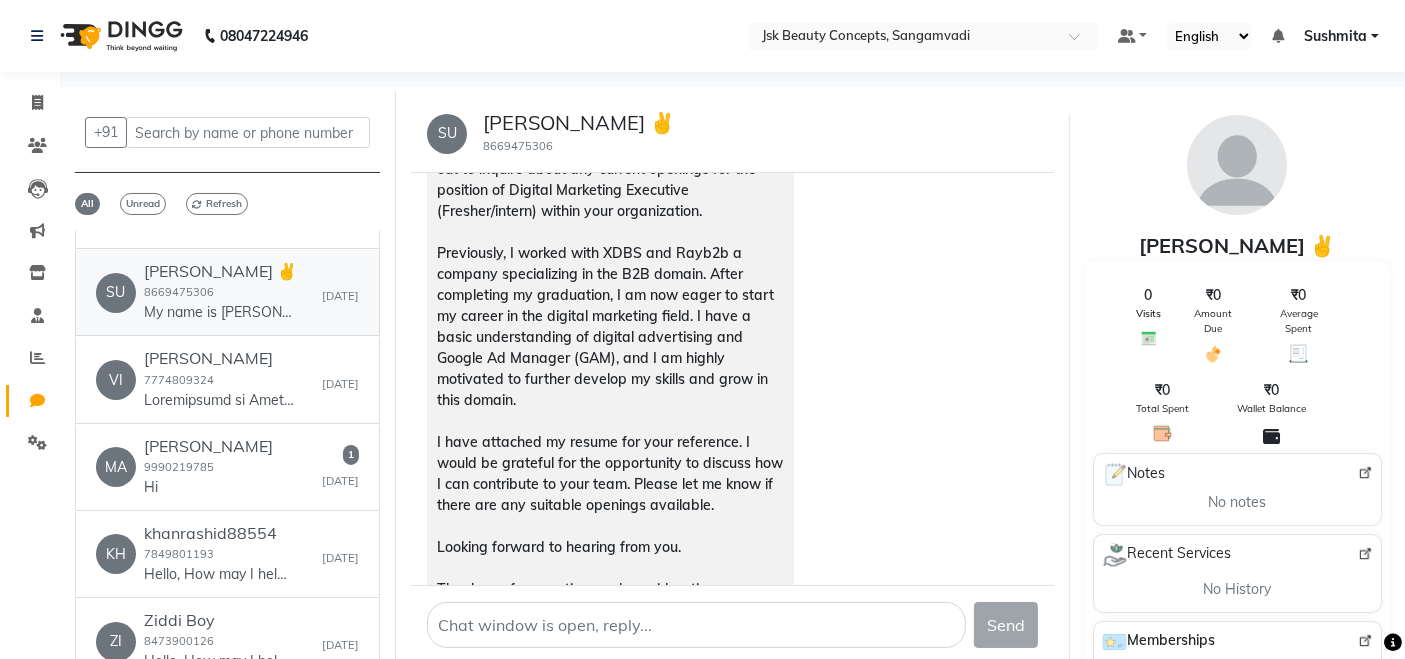 scroll, scrollTop: 190, scrollLeft: 0, axis: vertical 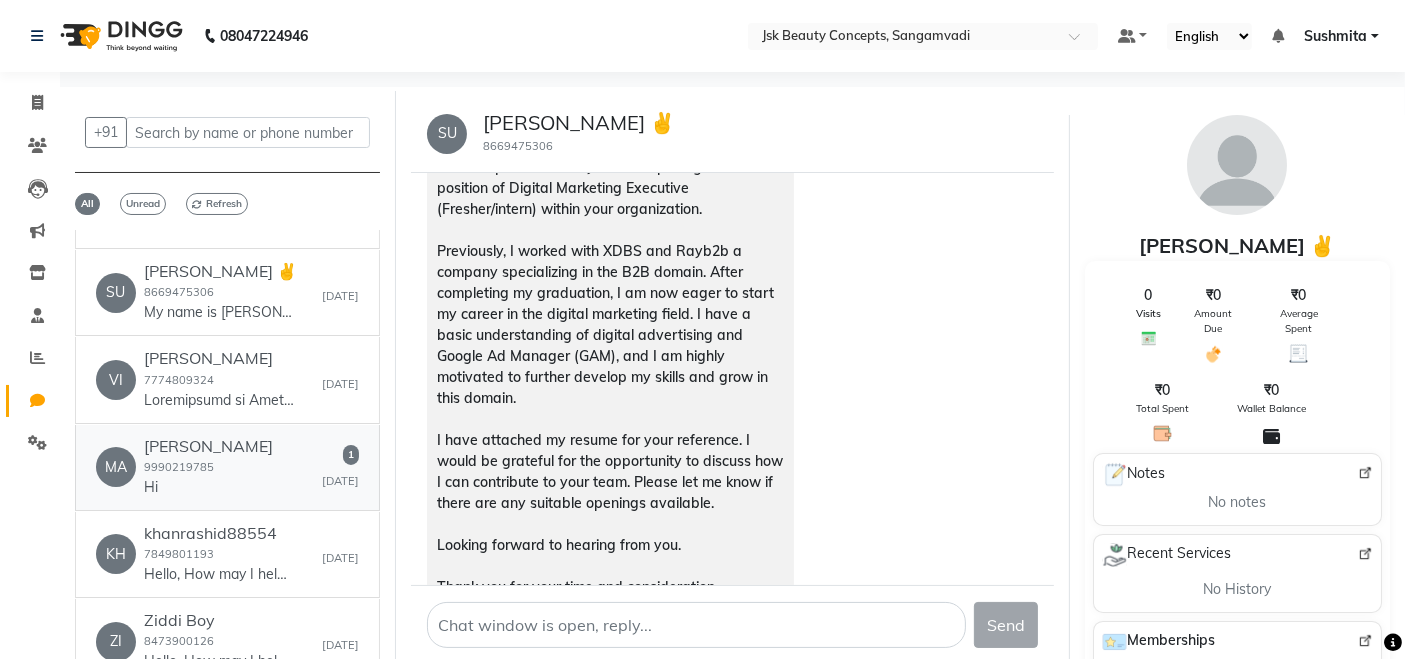click on "9990219785" 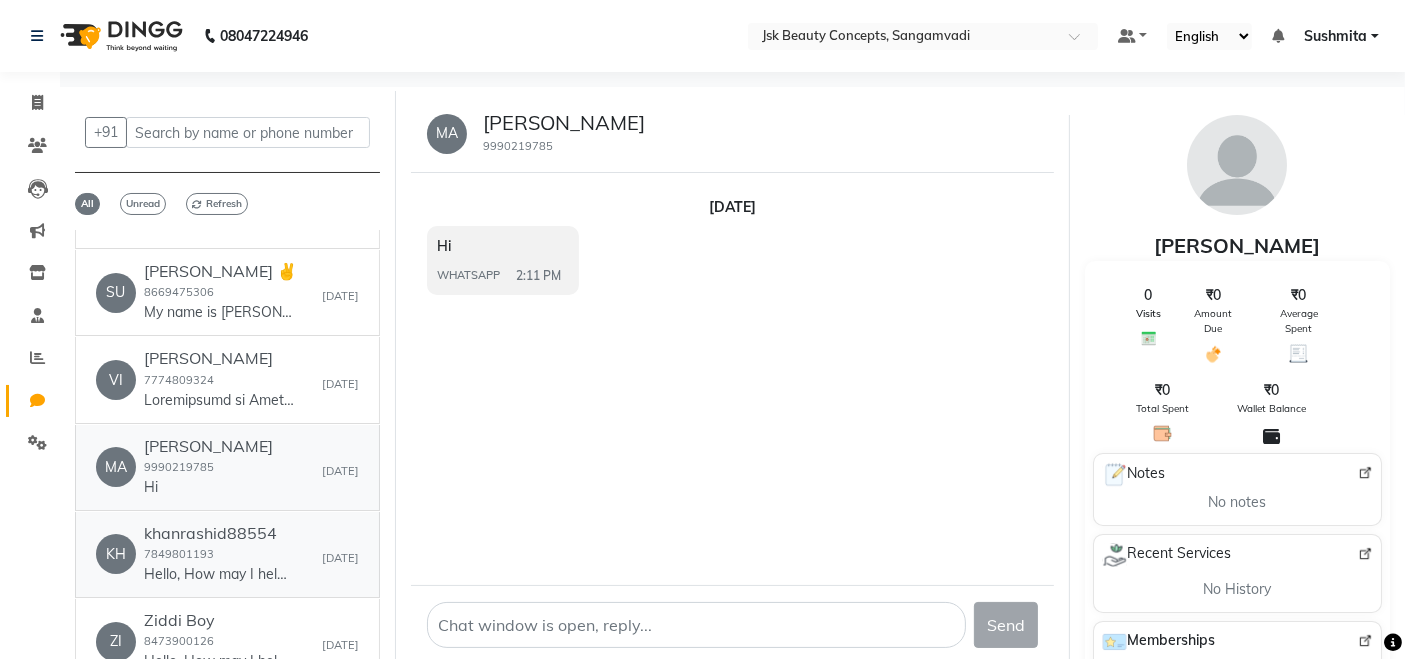 scroll, scrollTop: 0, scrollLeft: 0, axis: both 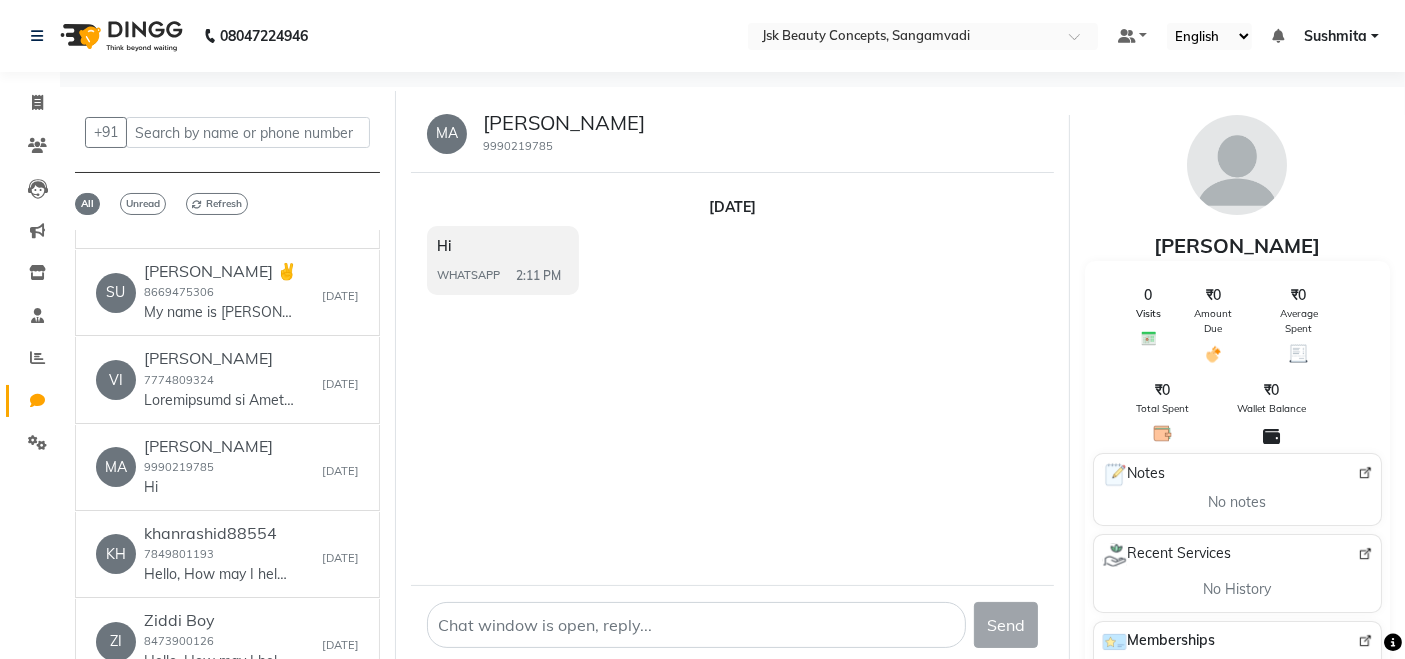 click on "Send" 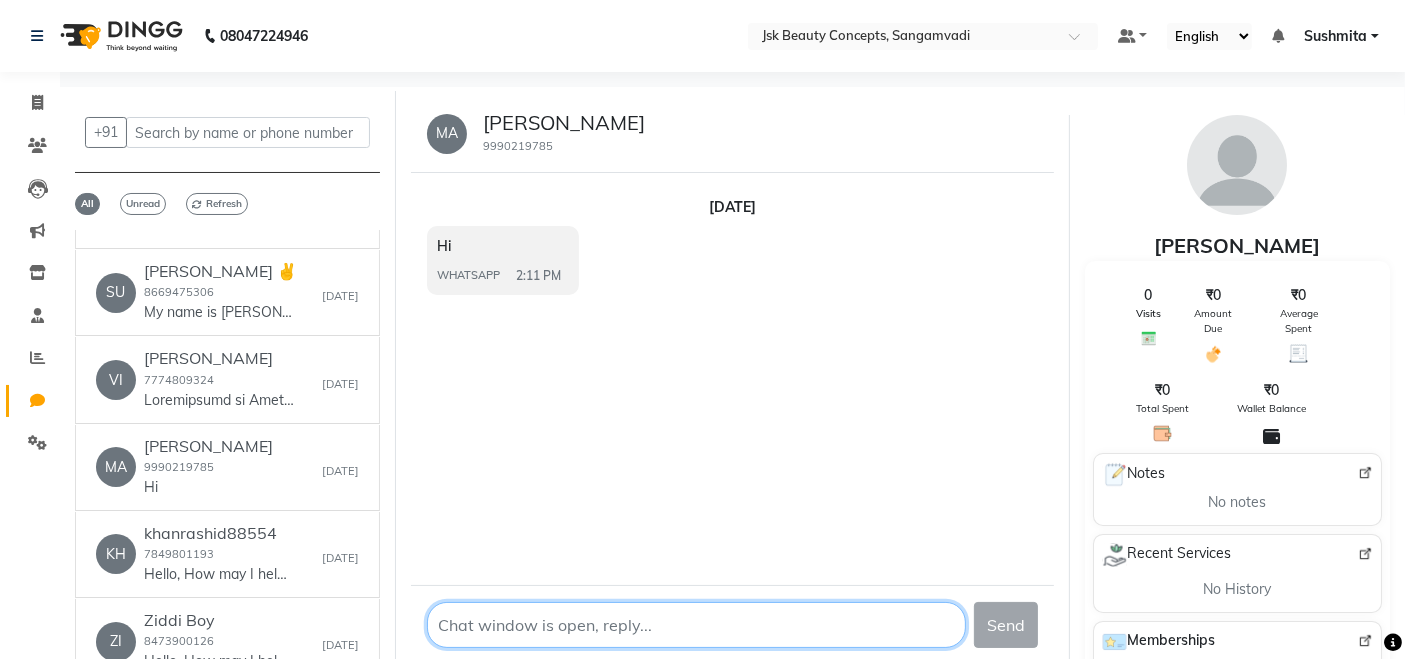 click 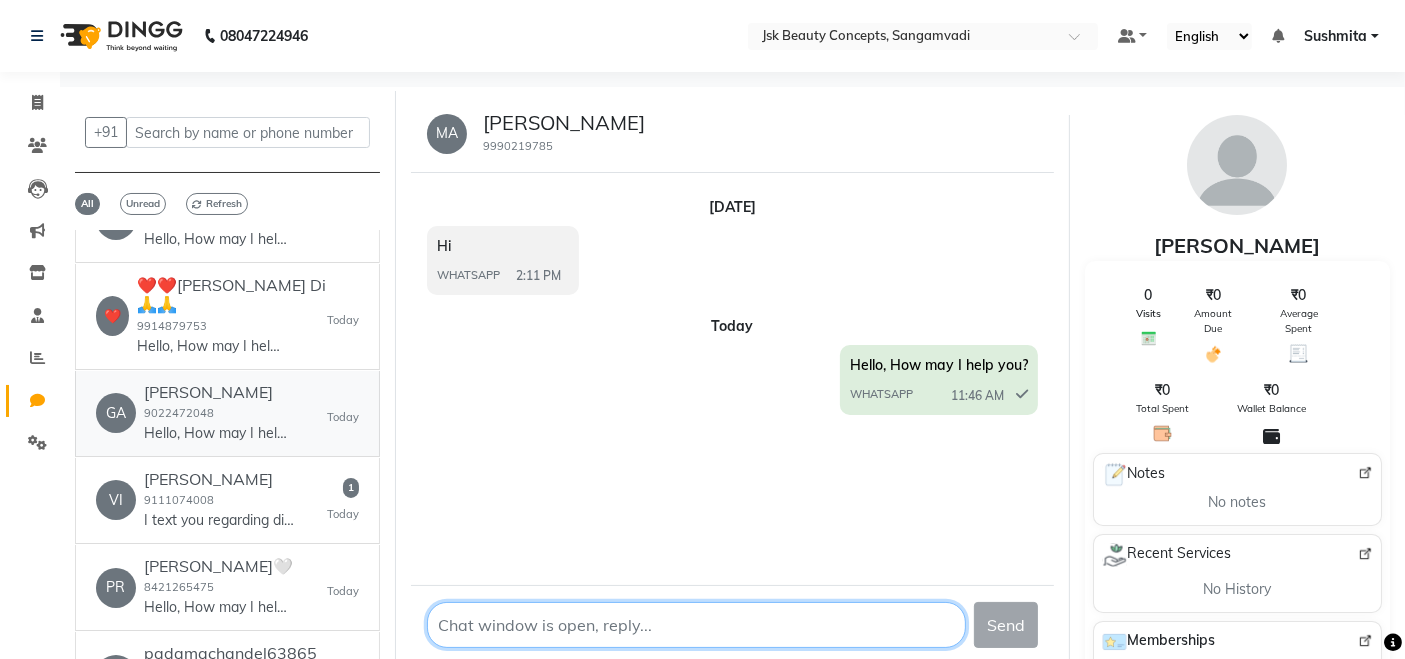 scroll, scrollTop: 112, scrollLeft: 0, axis: vertical 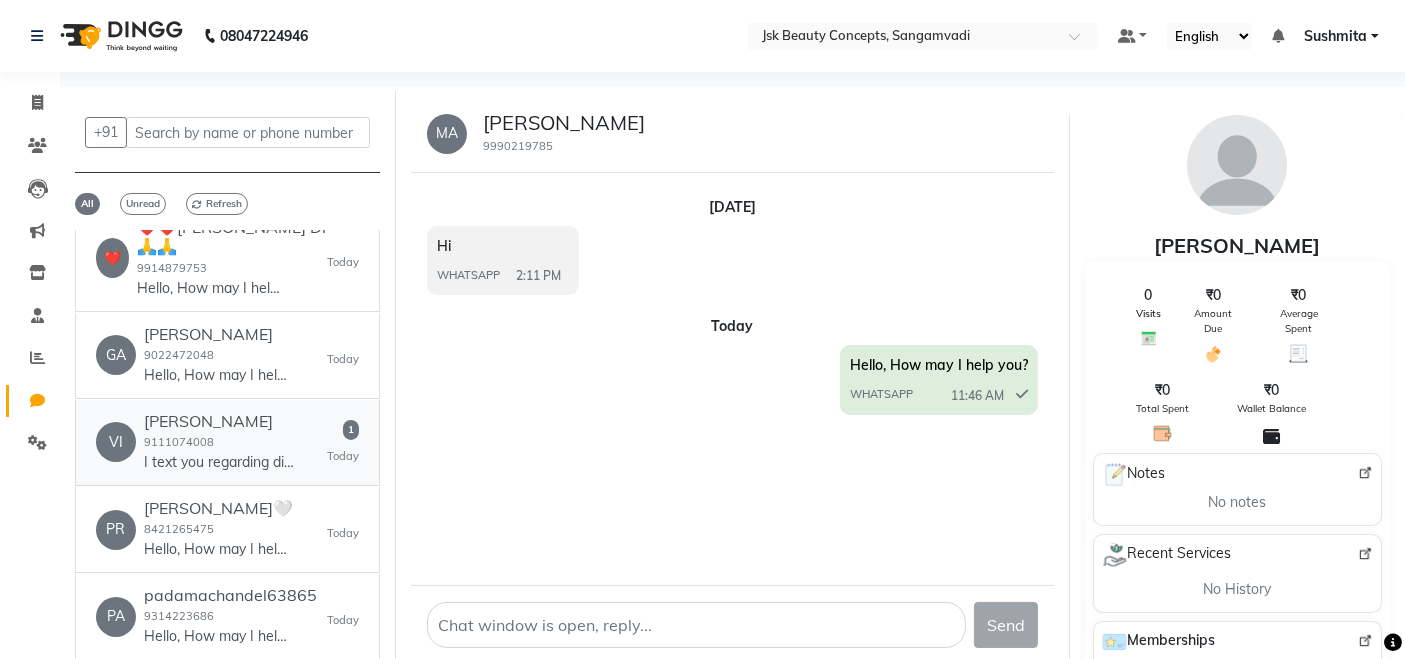 click on "9111074008" 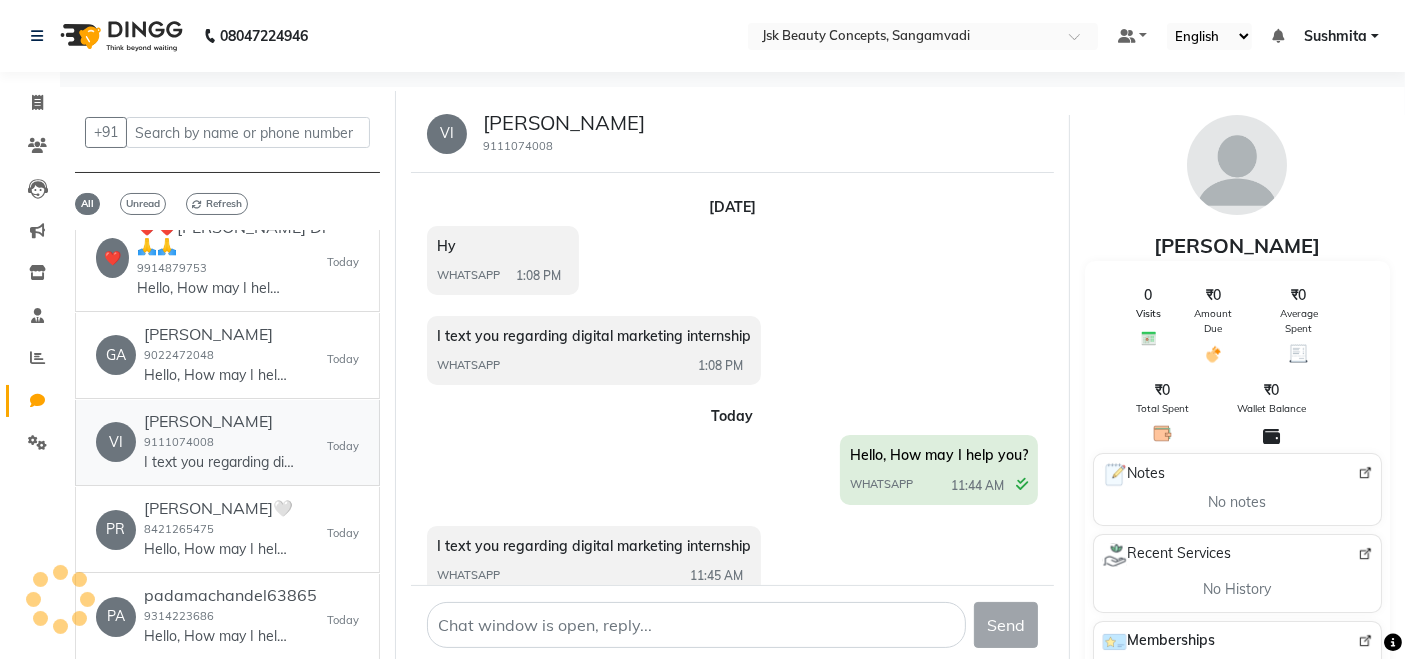 scroll, scrollTop: 13, scrollLeft: 0, axis: vertical 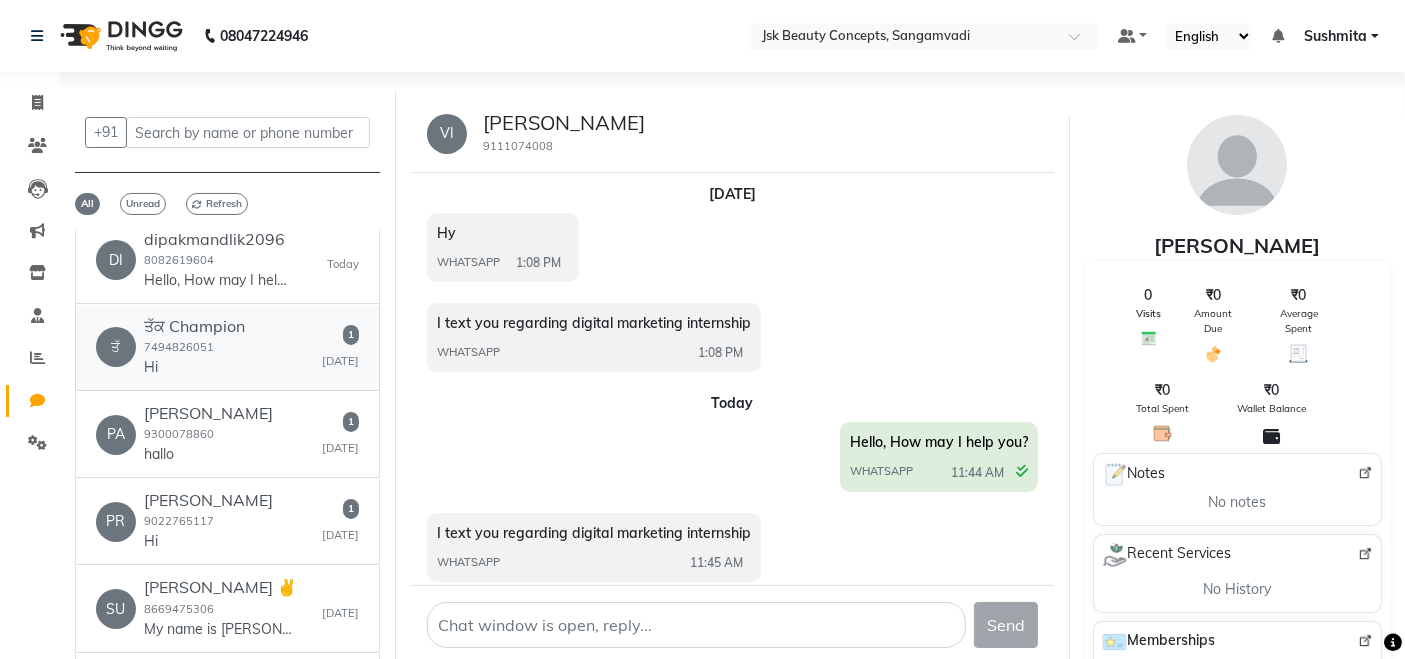 click on "ਤੱ   ਤੱਕ Champion  7494826051  Hi   1   [DATE]" 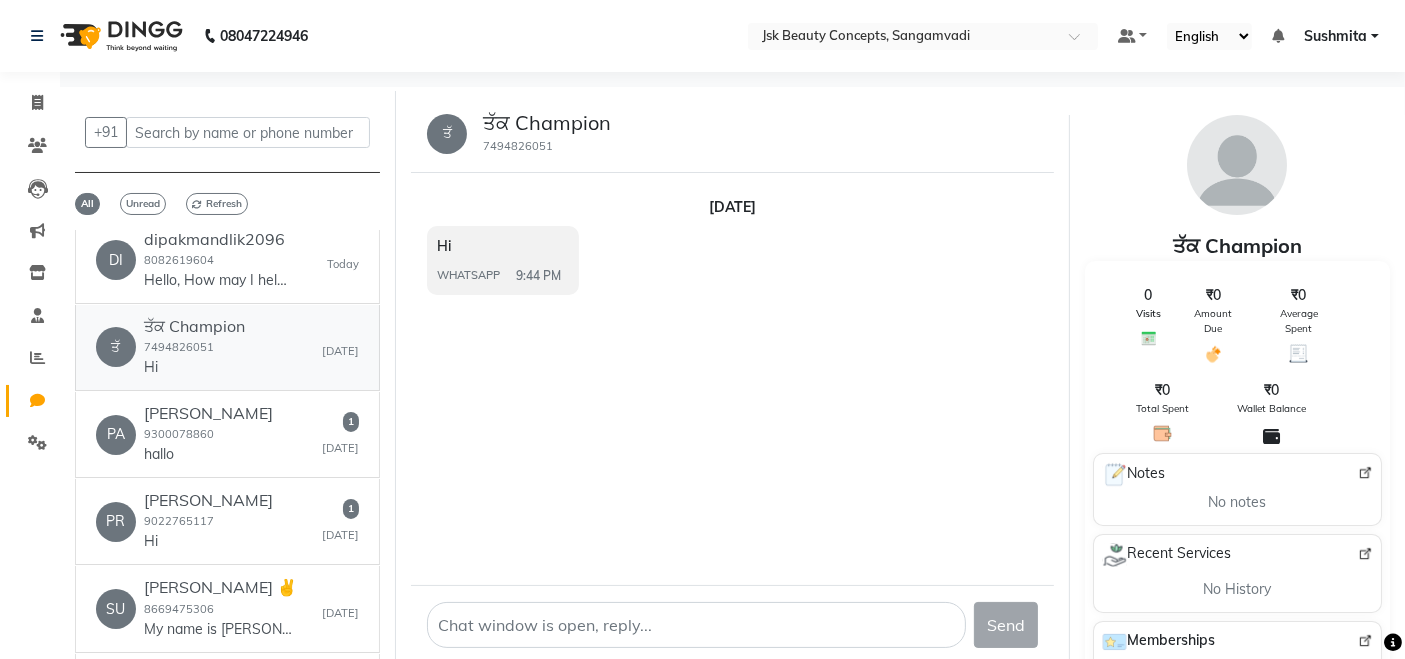 scroll, scrollTop: 0, scrollLeft: 0, axis: both 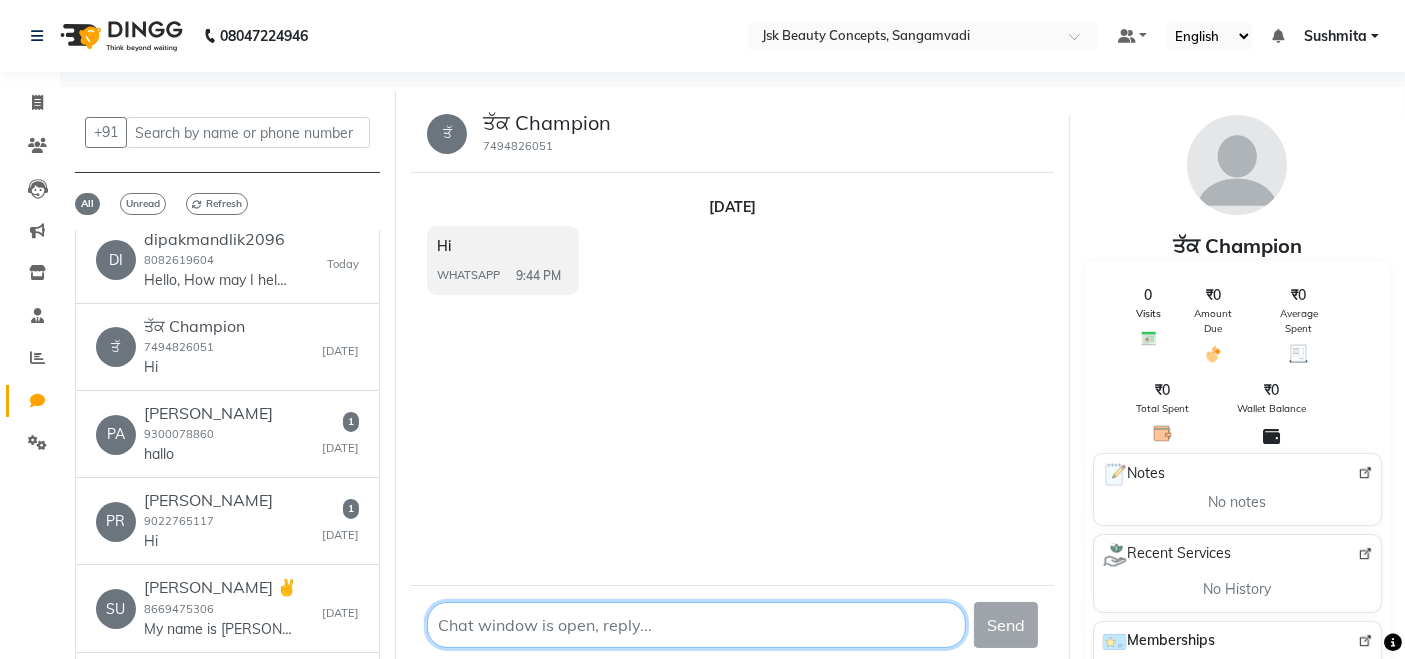 click 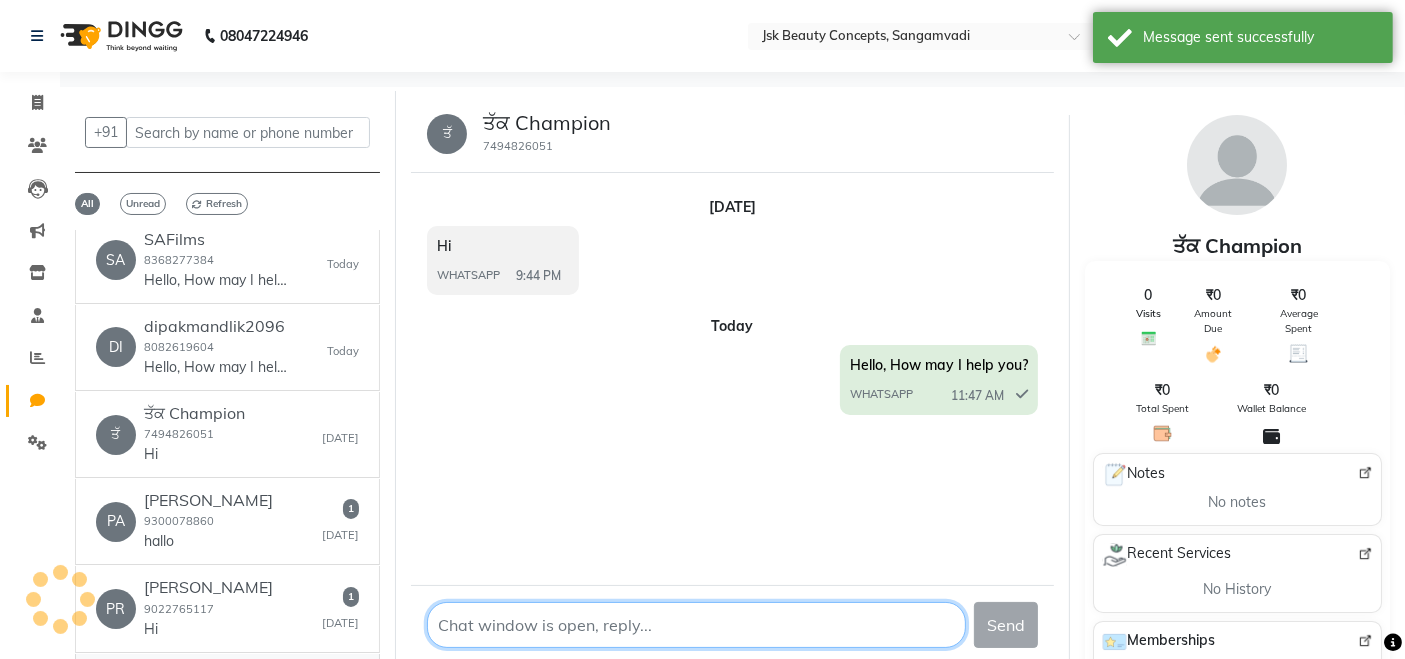 scroll, scrollTop: 989, scrollLeft: 0, axis: vertical 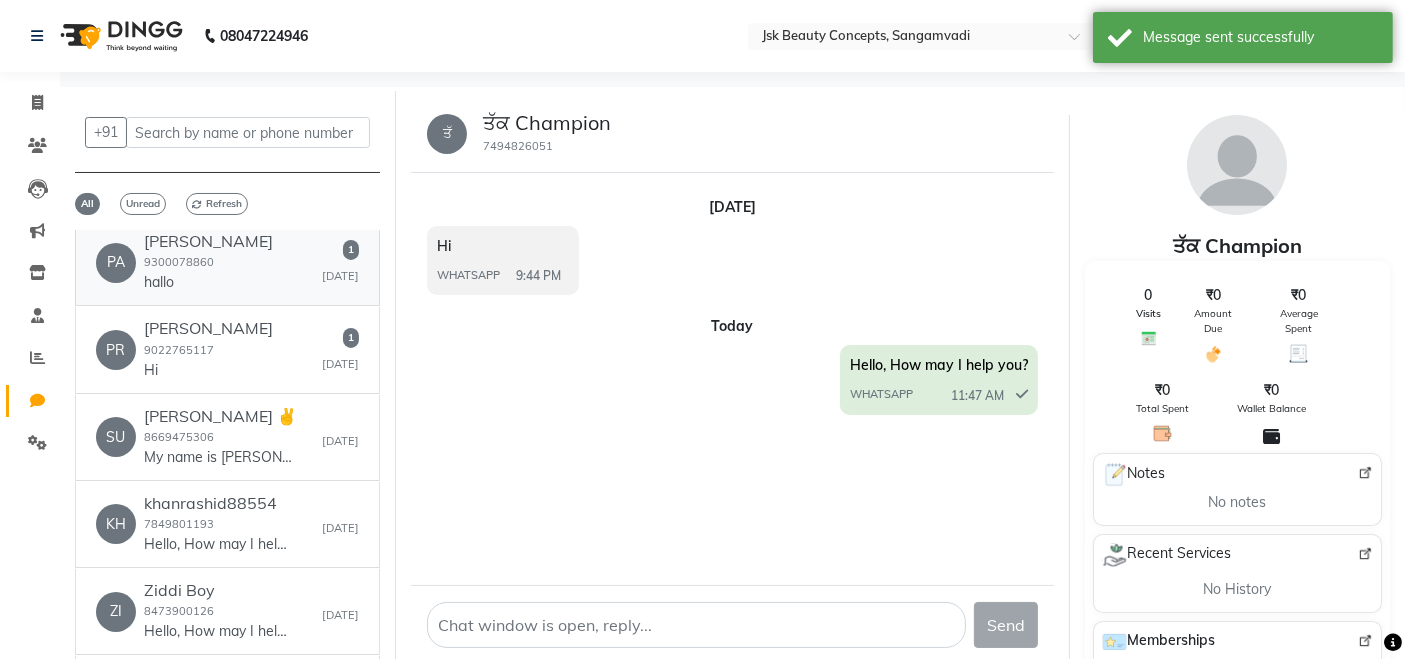 click on "hallo" 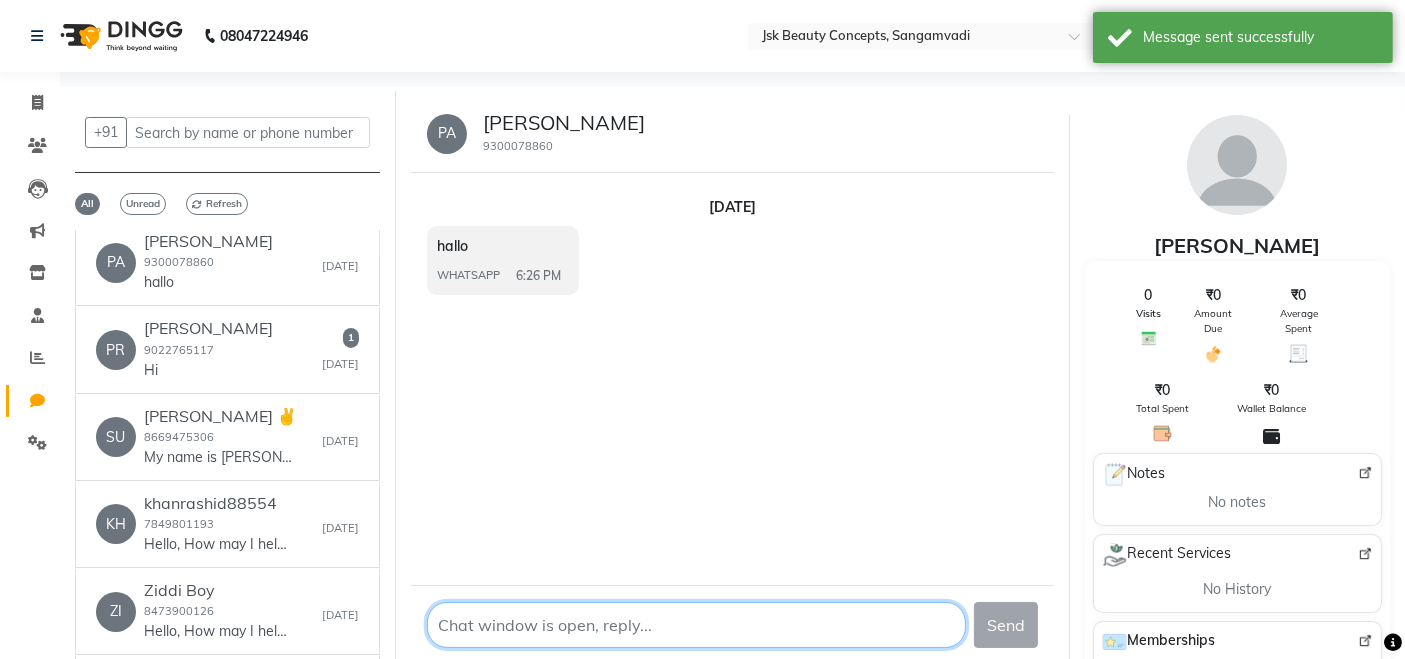 click 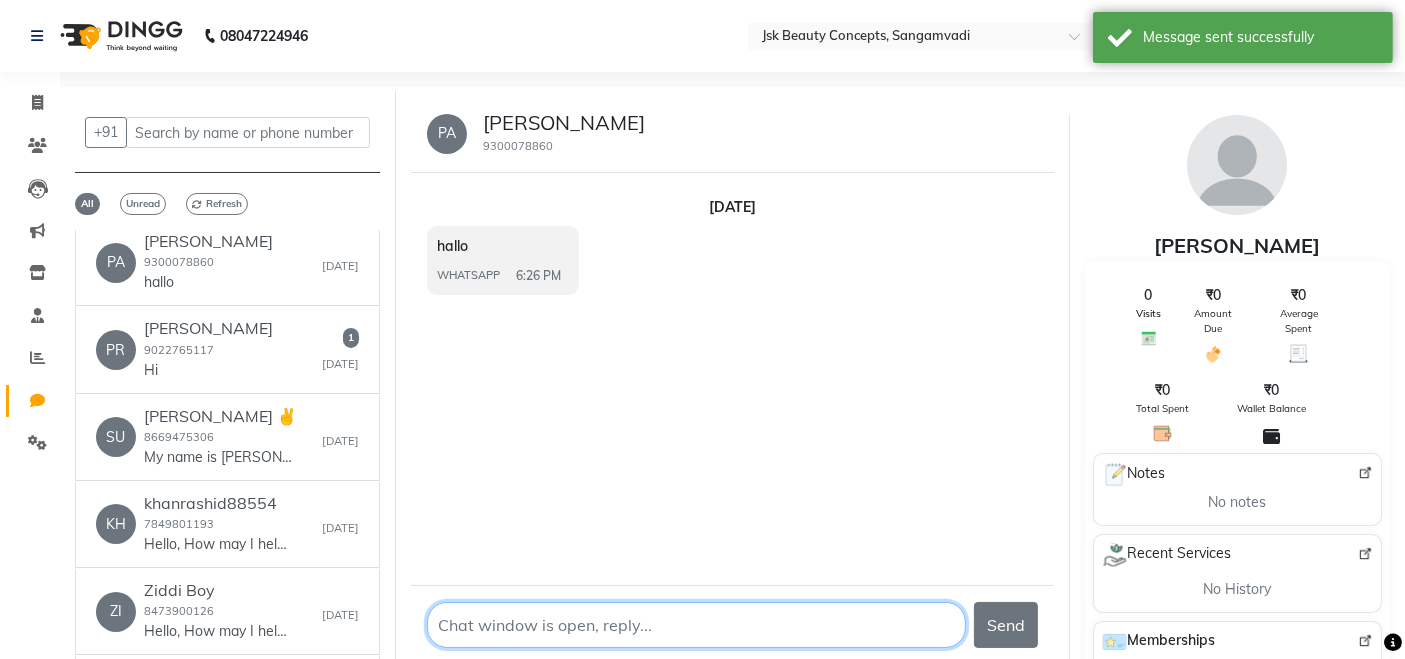 type on "Hello, How may I help you?" 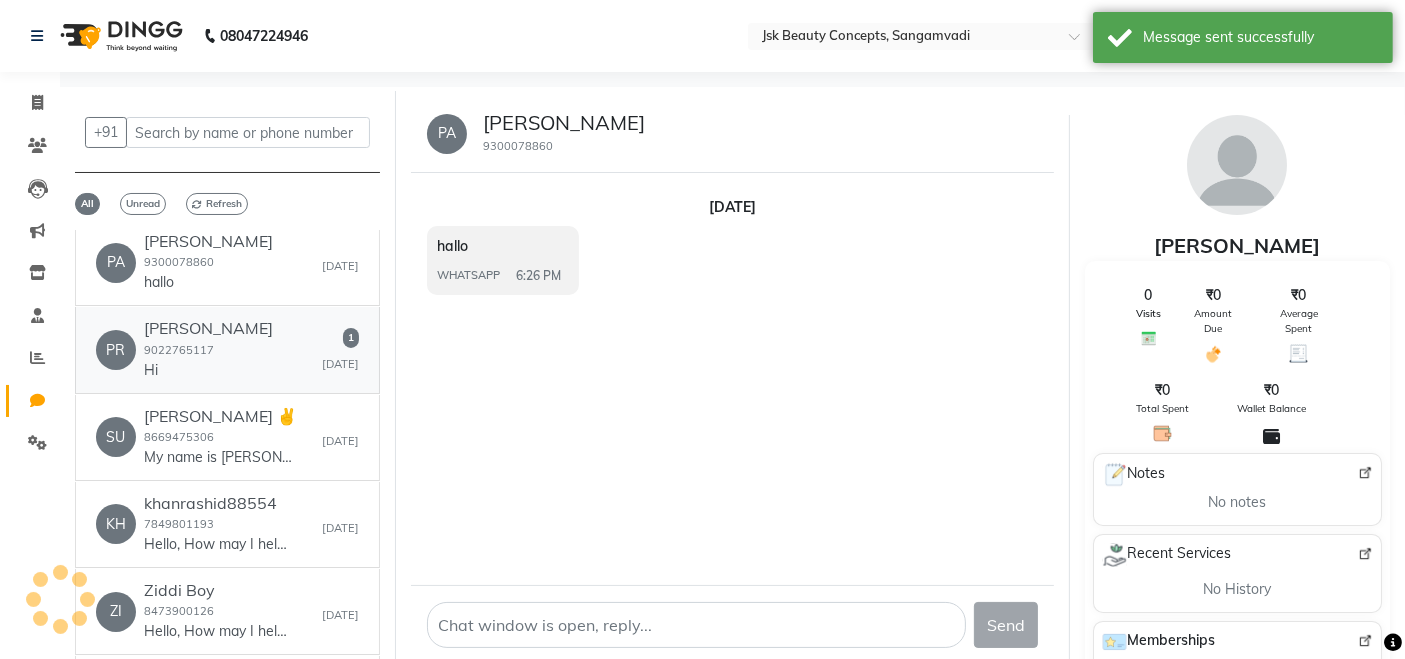 click on "PR   Prathmesh  9022765117  Hi   1   [DATE]" 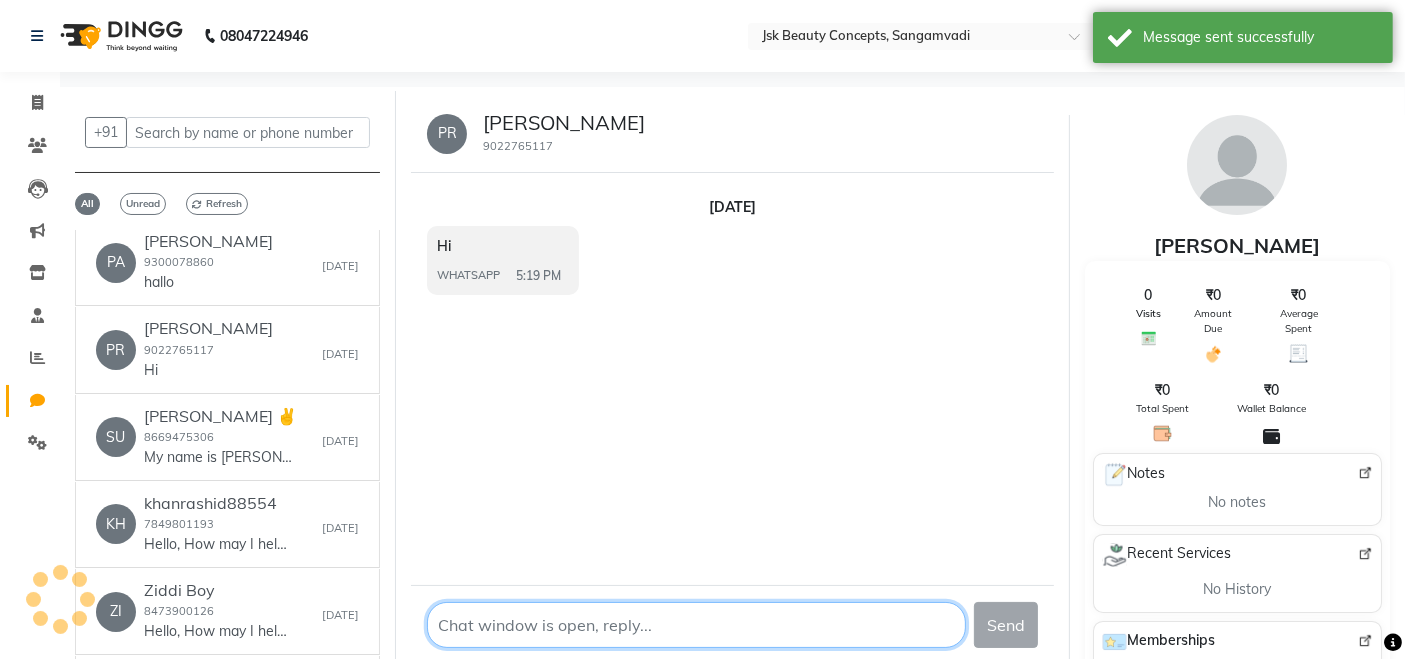 click 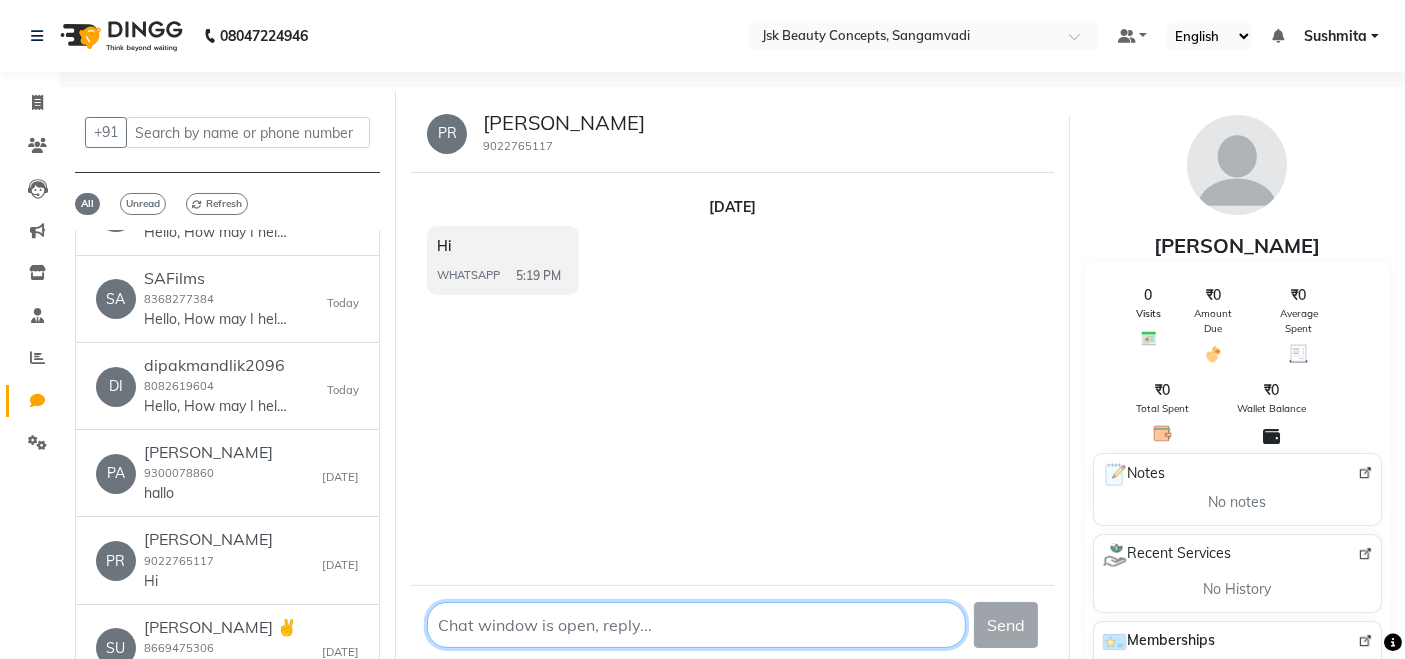 scroll, scrollTop: 816, scrollLeft: 0, axis: vertical 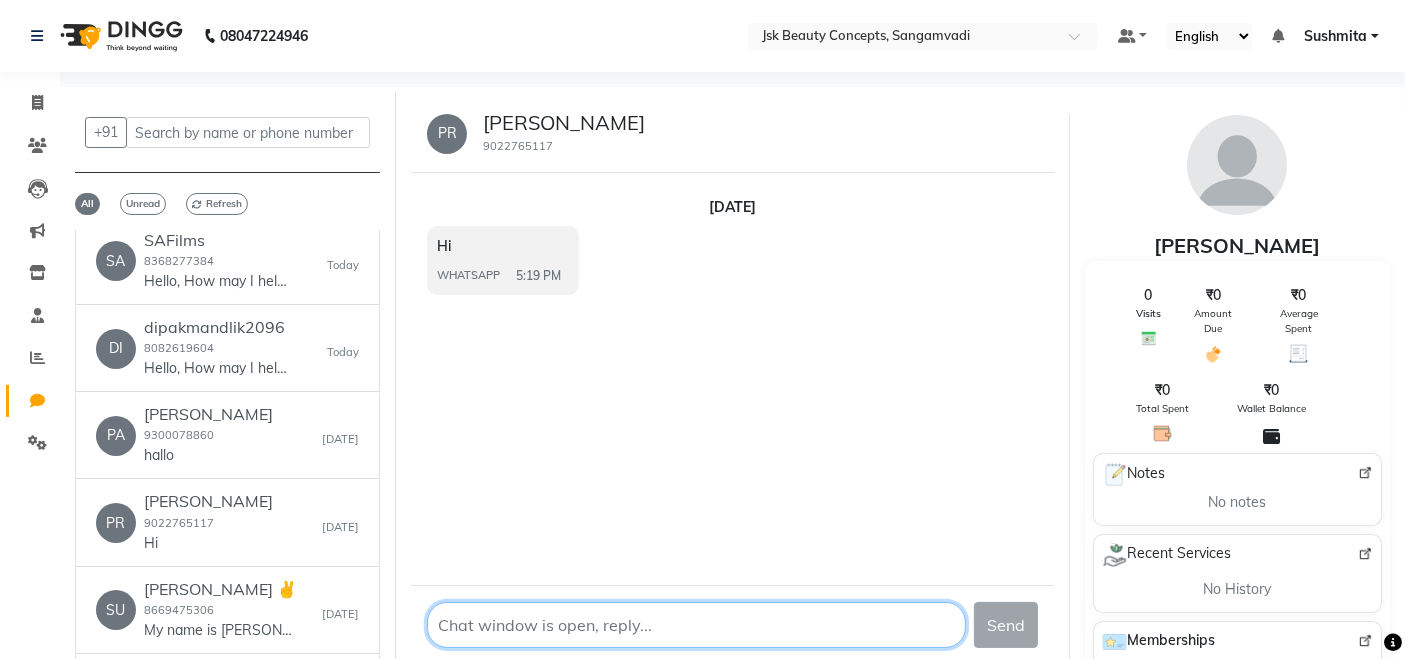 paste on "Hello, How may I help you?" 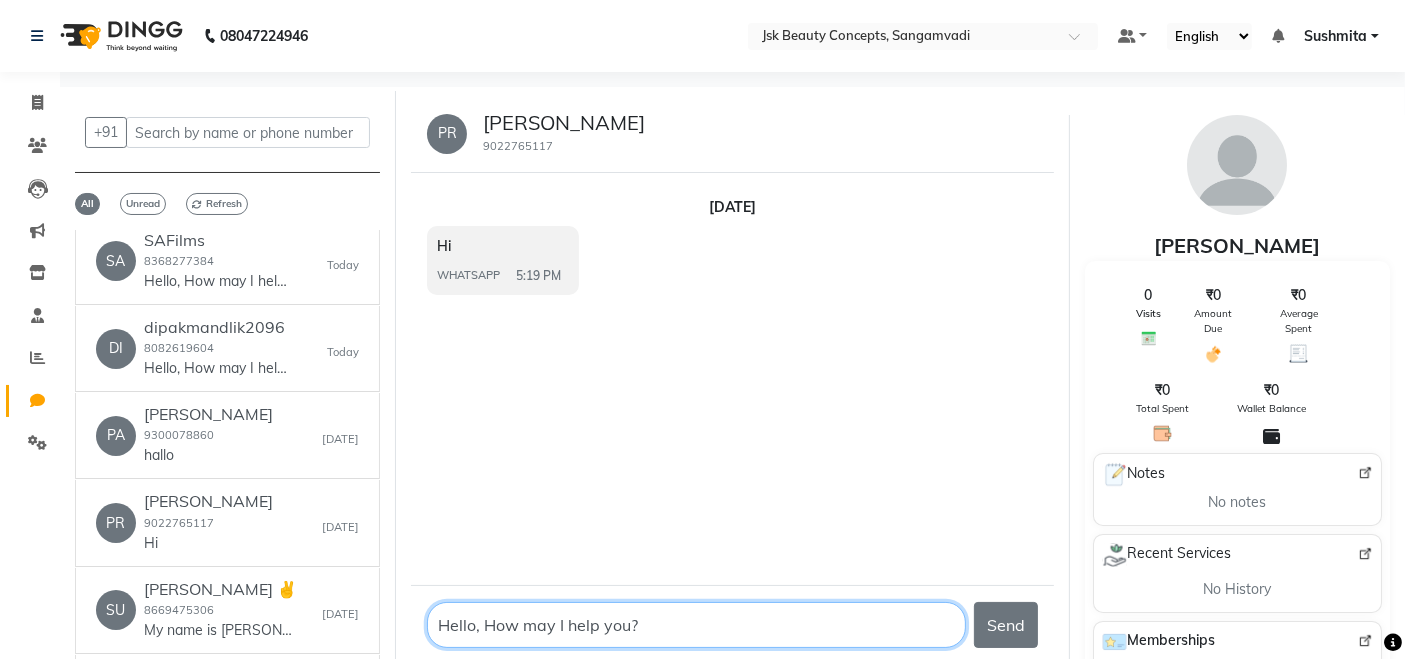 type 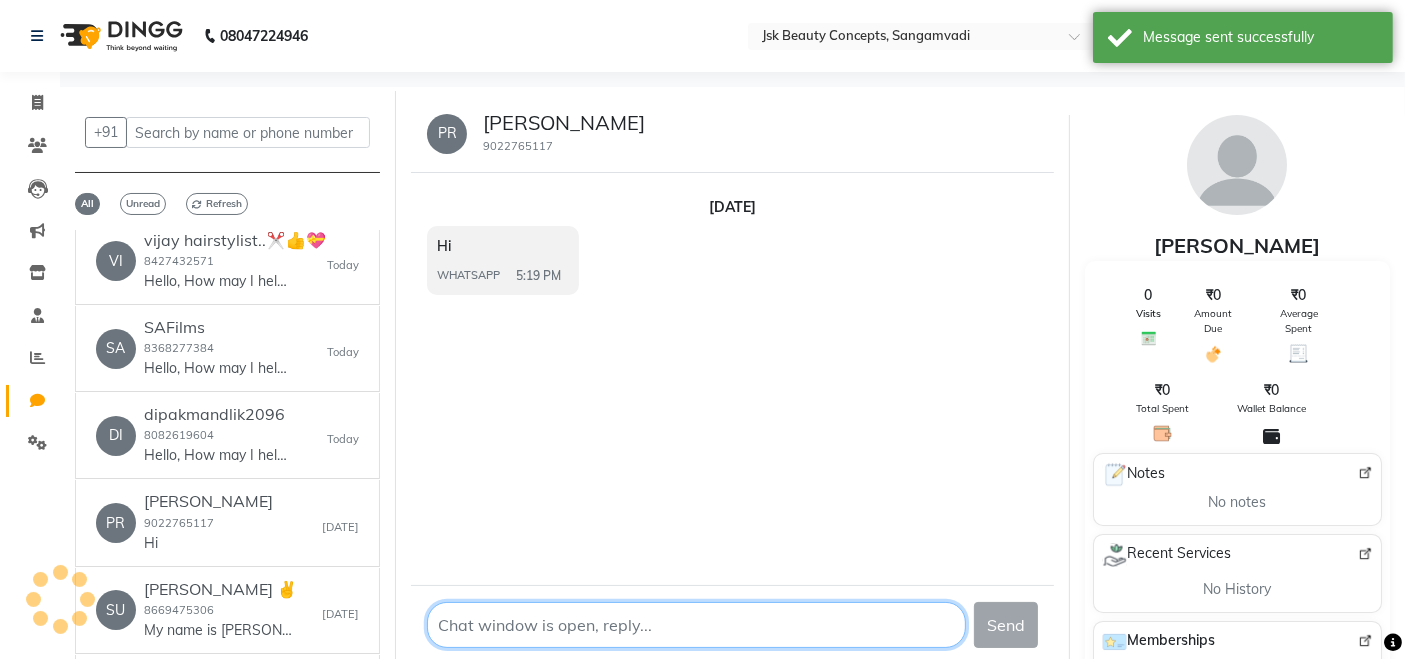 scroll, scrollTop: 0, scrollLeft: 0, axis: both 